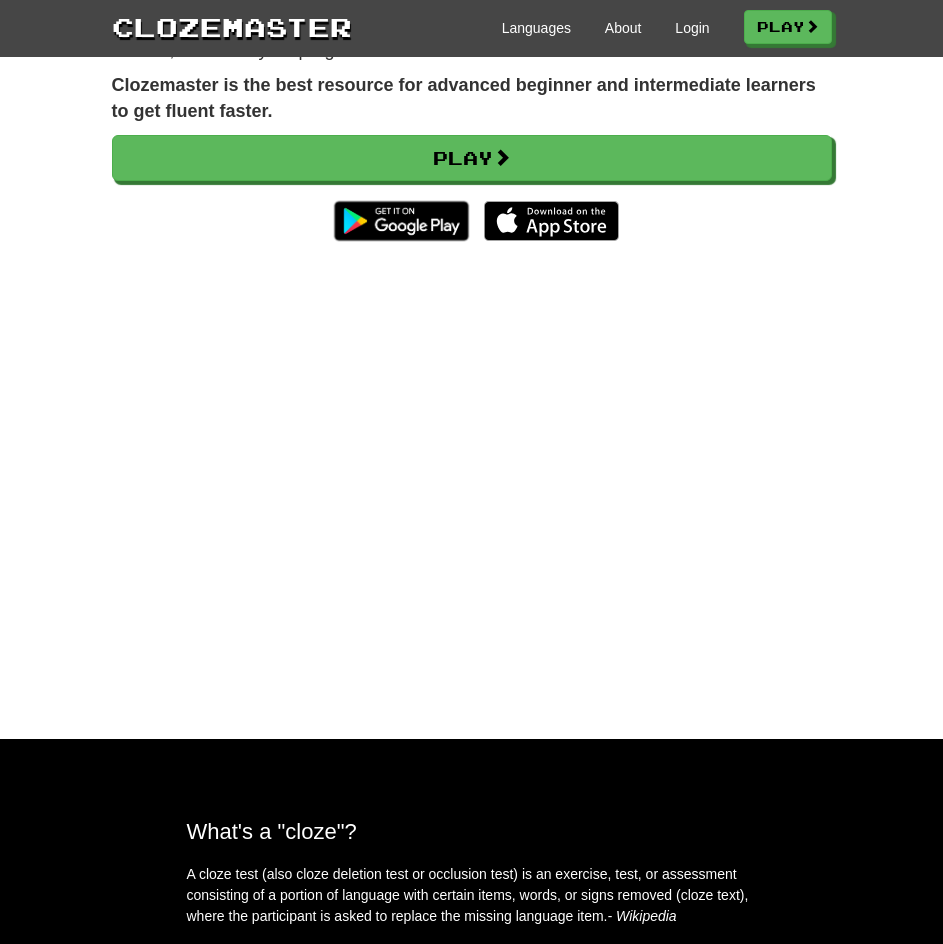 scroll, scrollTop: 0, scrollLeft: 0, axis: both 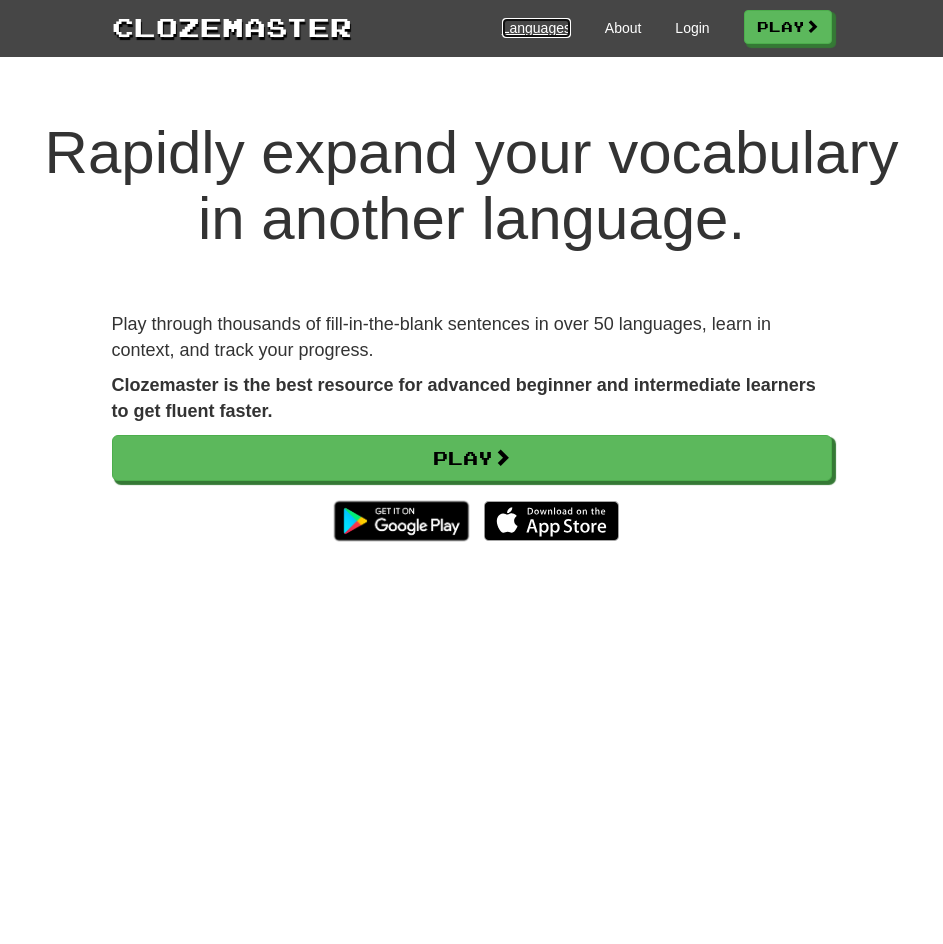 click on "Languages" at bounding box center (536, 28) 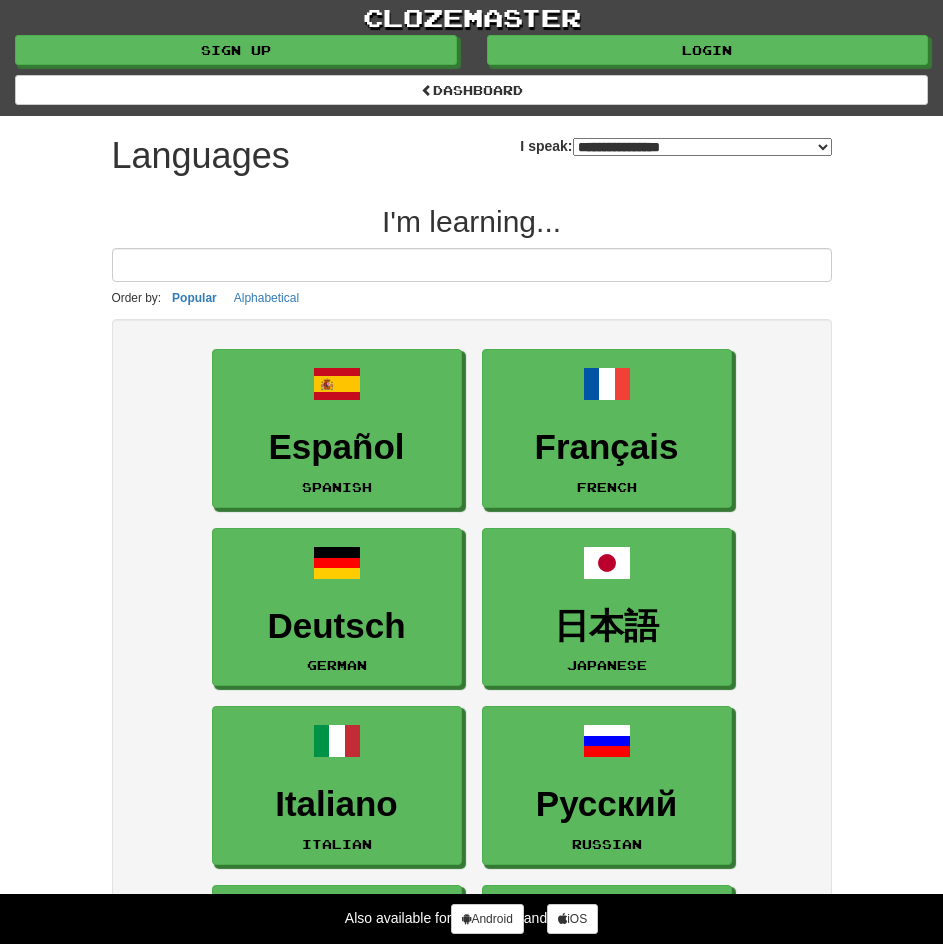 select on "*******" 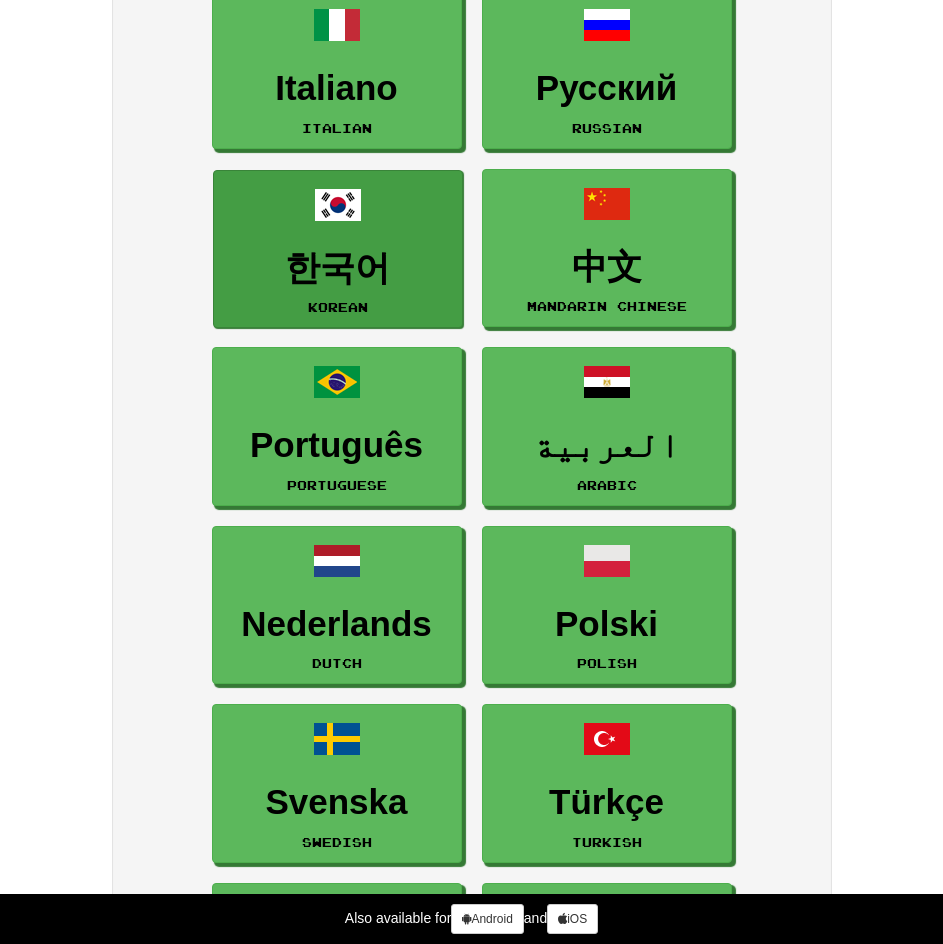 scroll, scrollTop: 900, scrollLeft: 0, axis: vertical 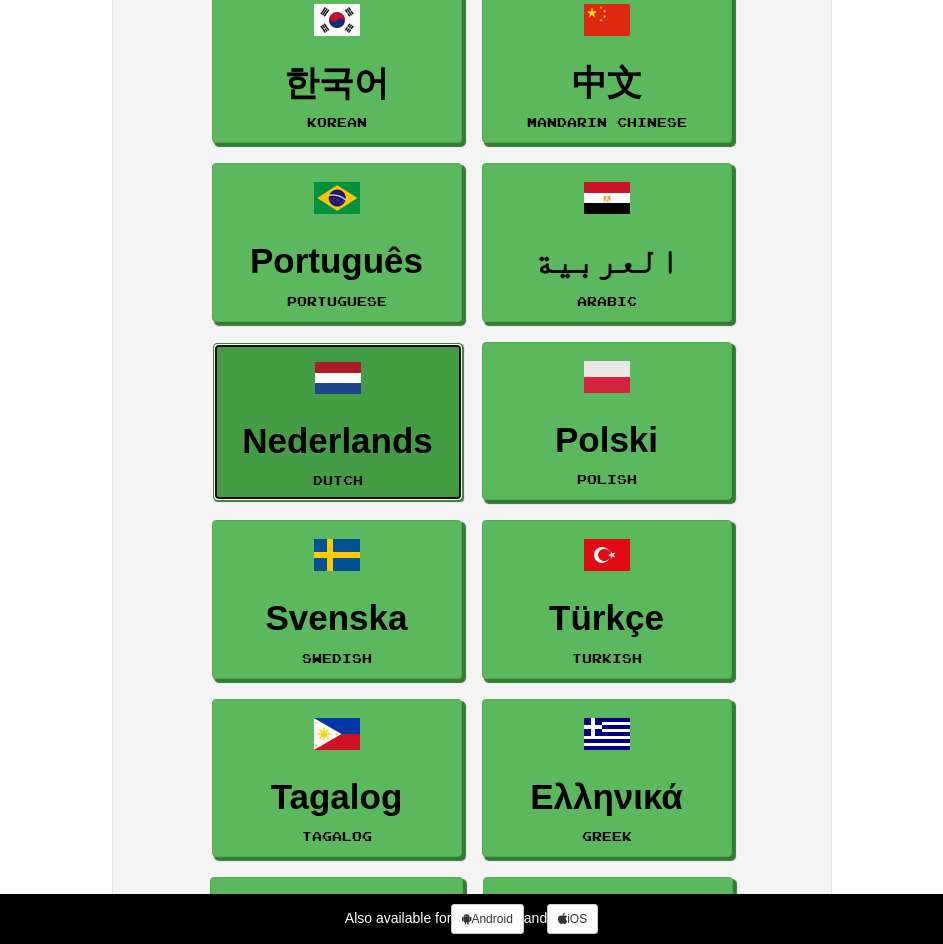 click on "Nederlands Dutch" at bounding box center [338, 422] 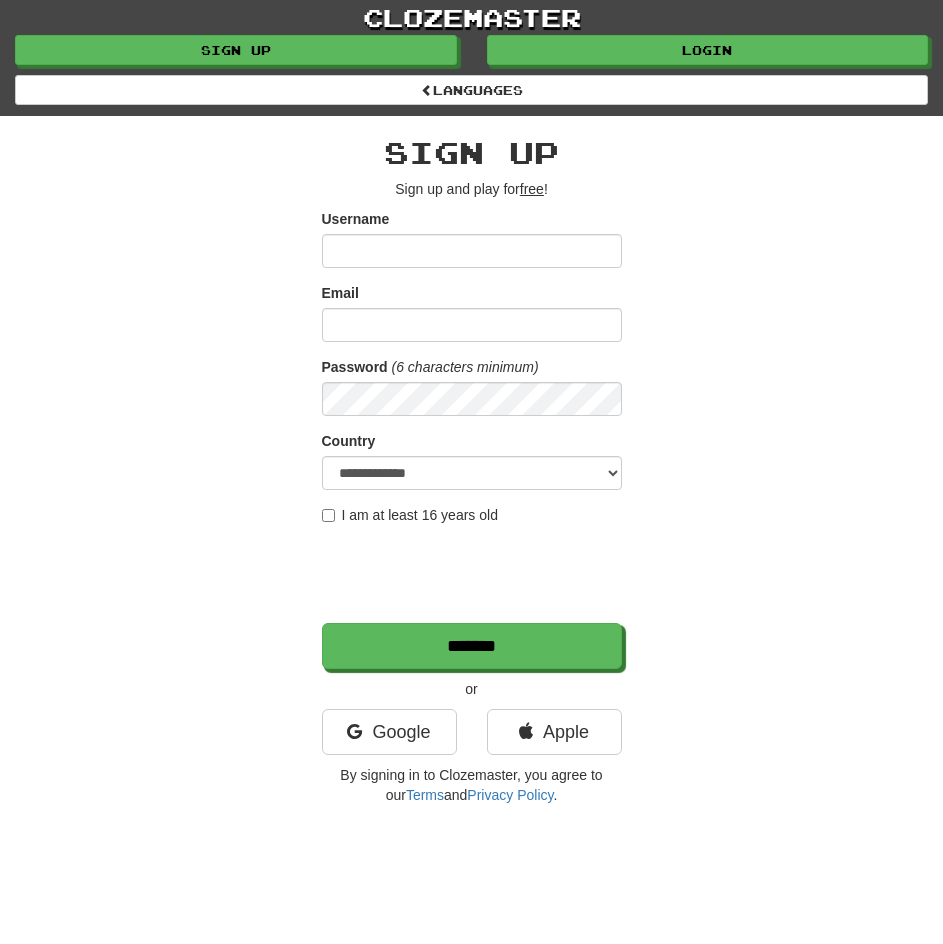 scroll, scrollTop: 0, scrollLeft: 0, axis: both 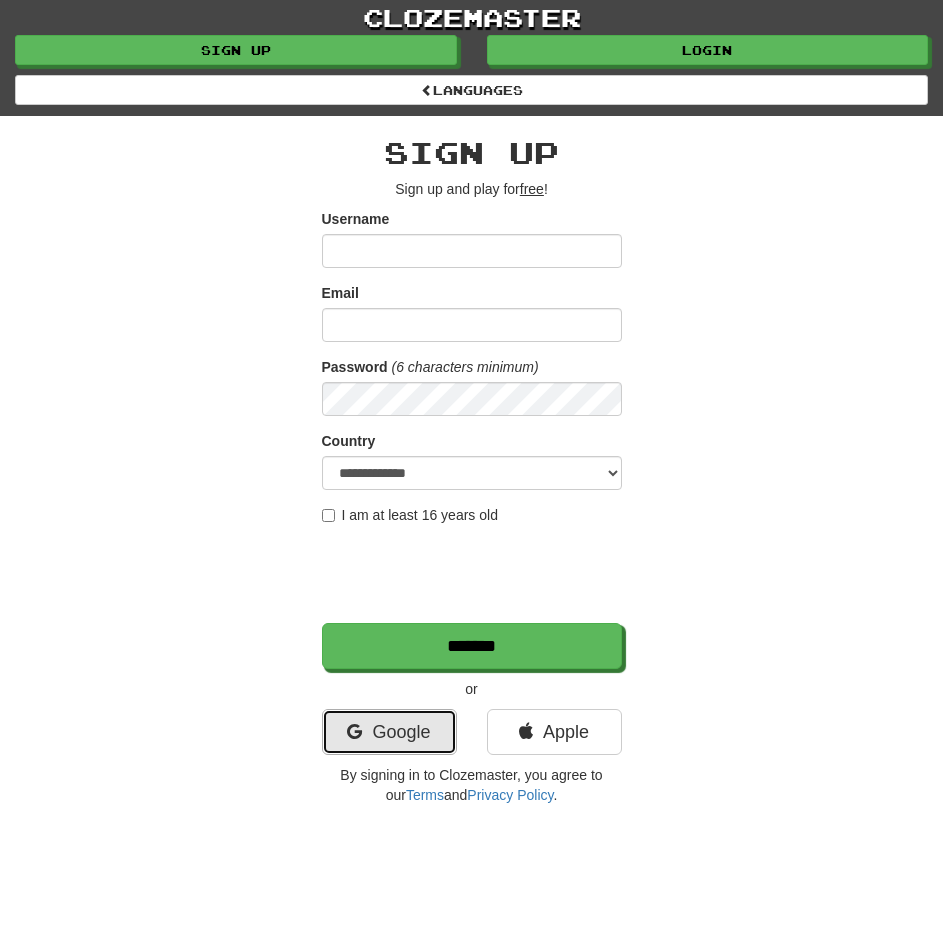 click on "Google" at bounding box center (389, 732) 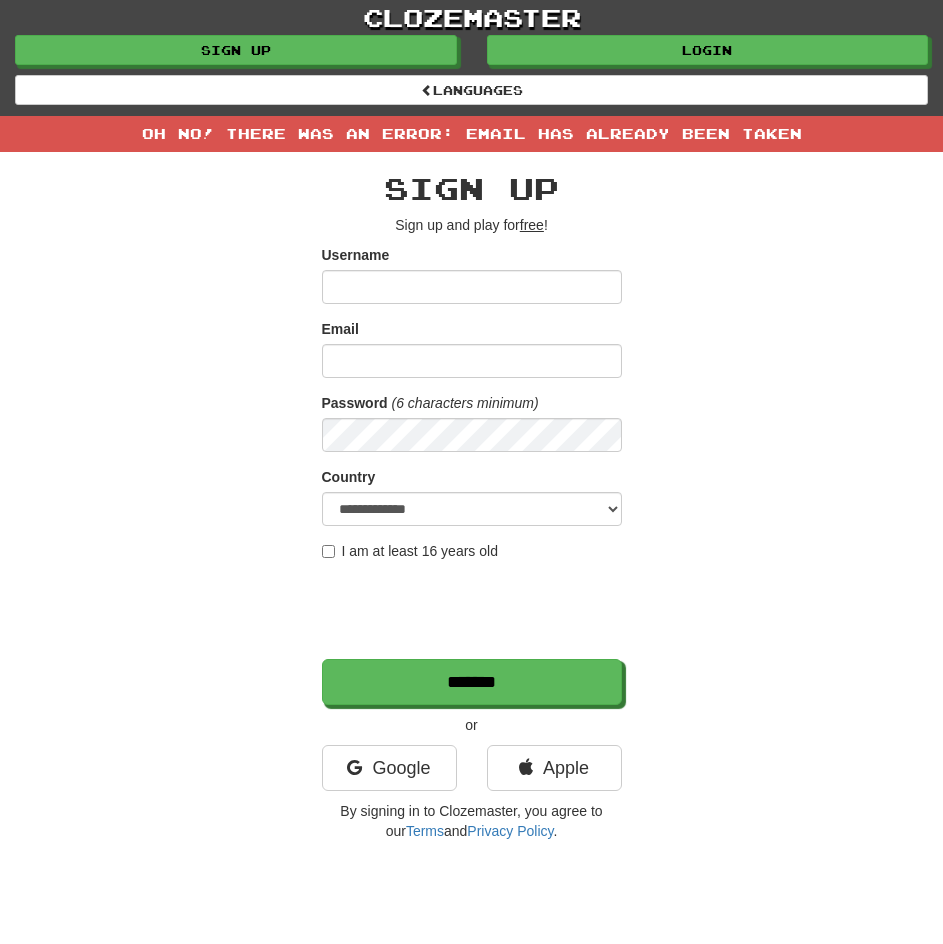 scroll, scrollTop: 0, scrollLeft: 0, axis: both 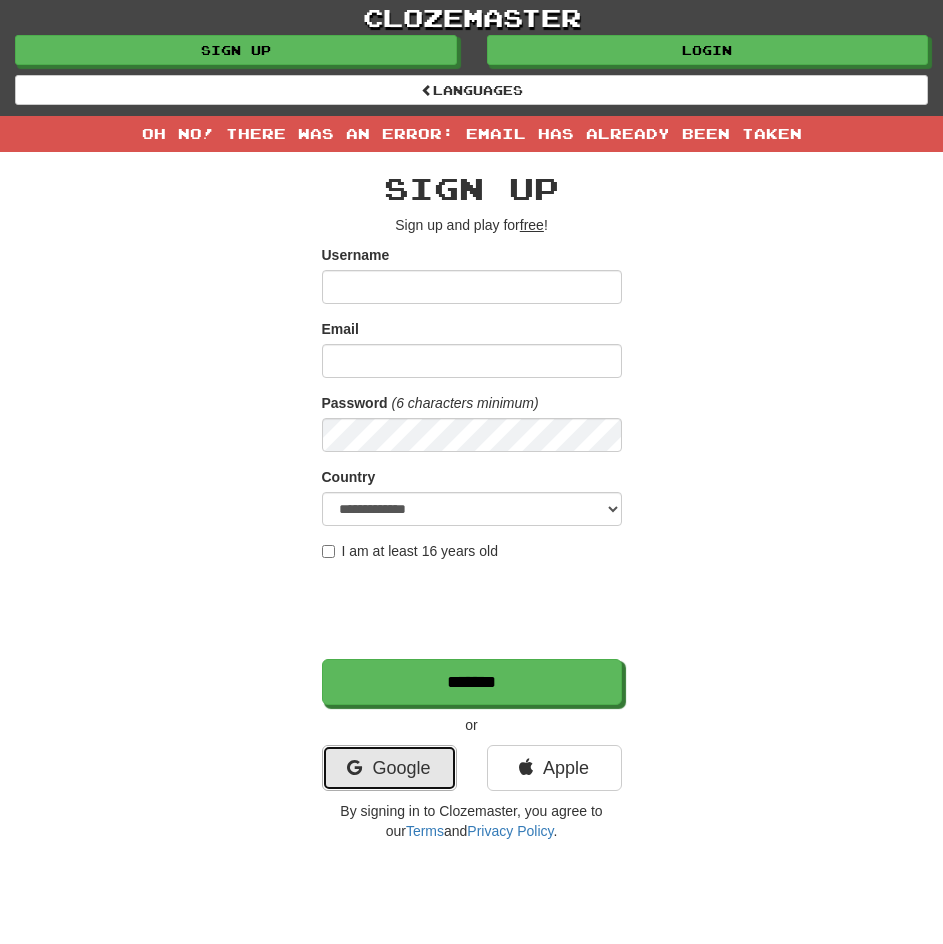 click on "Google" at bounding box center [389, 768] 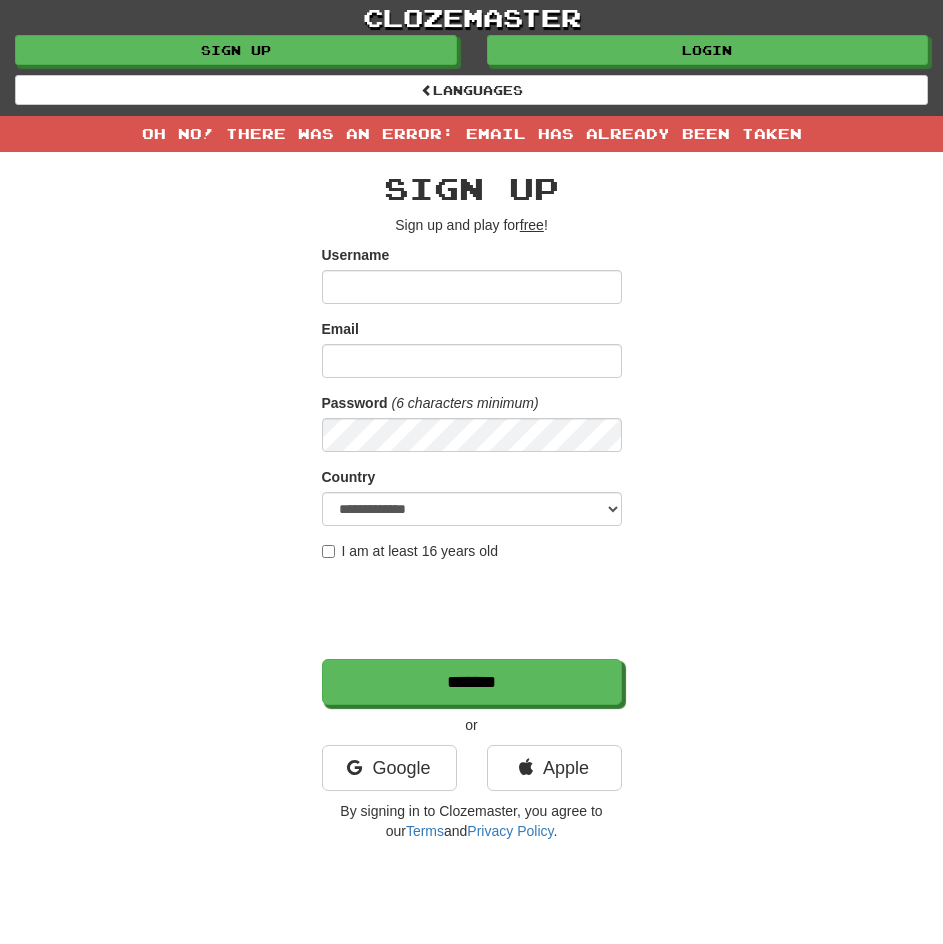scroll, scrollTop: 0, scrollLeft: 0, axis: both 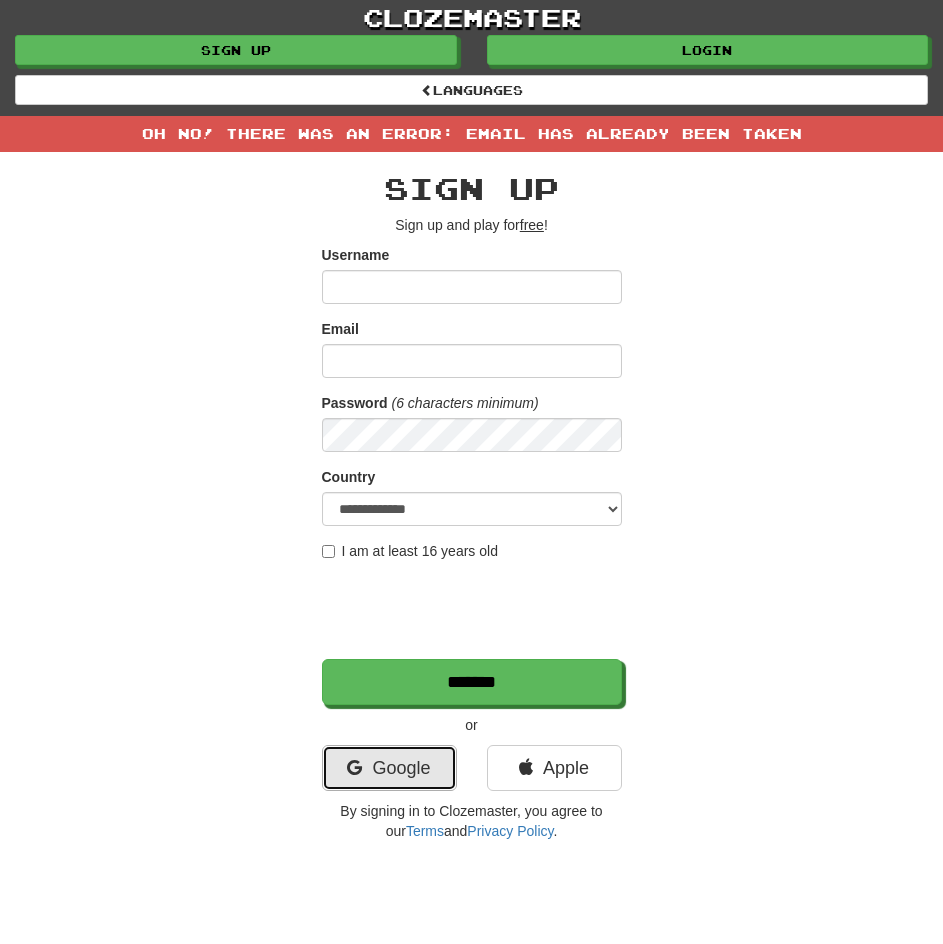 click on "Google" at bounding box center (389, 768) 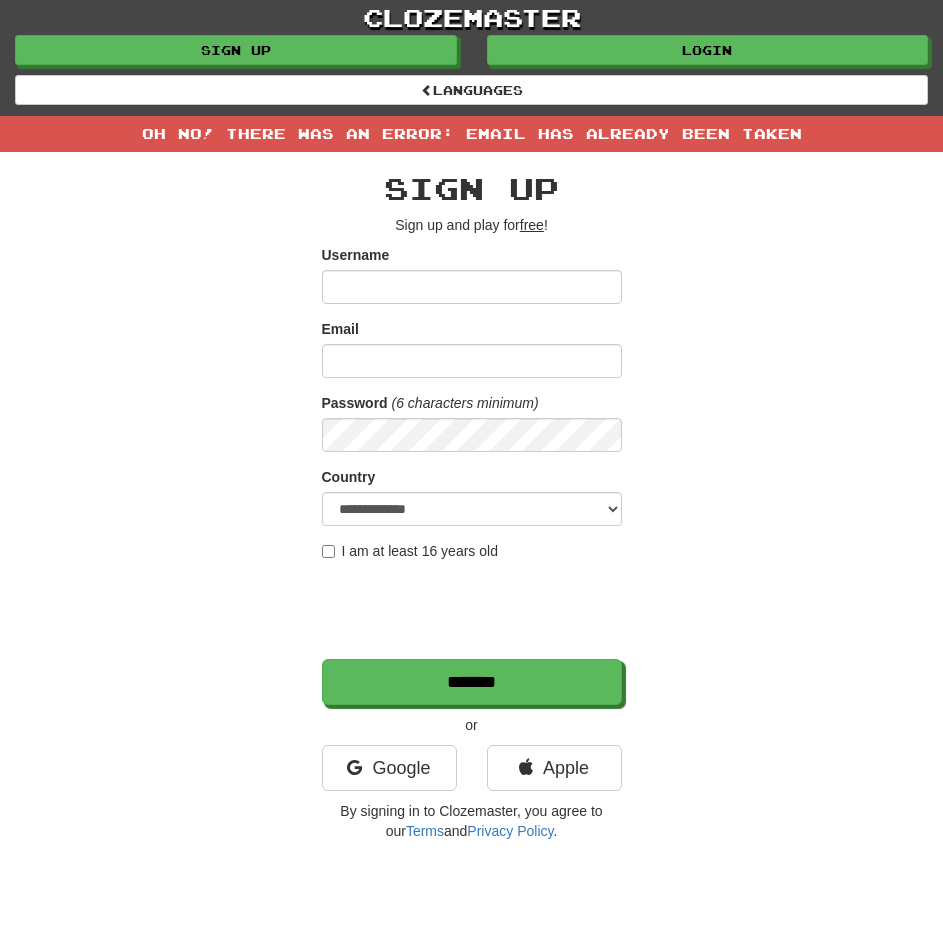 scroll, scrollTop: 0, scrollLeft: 0, axis: both 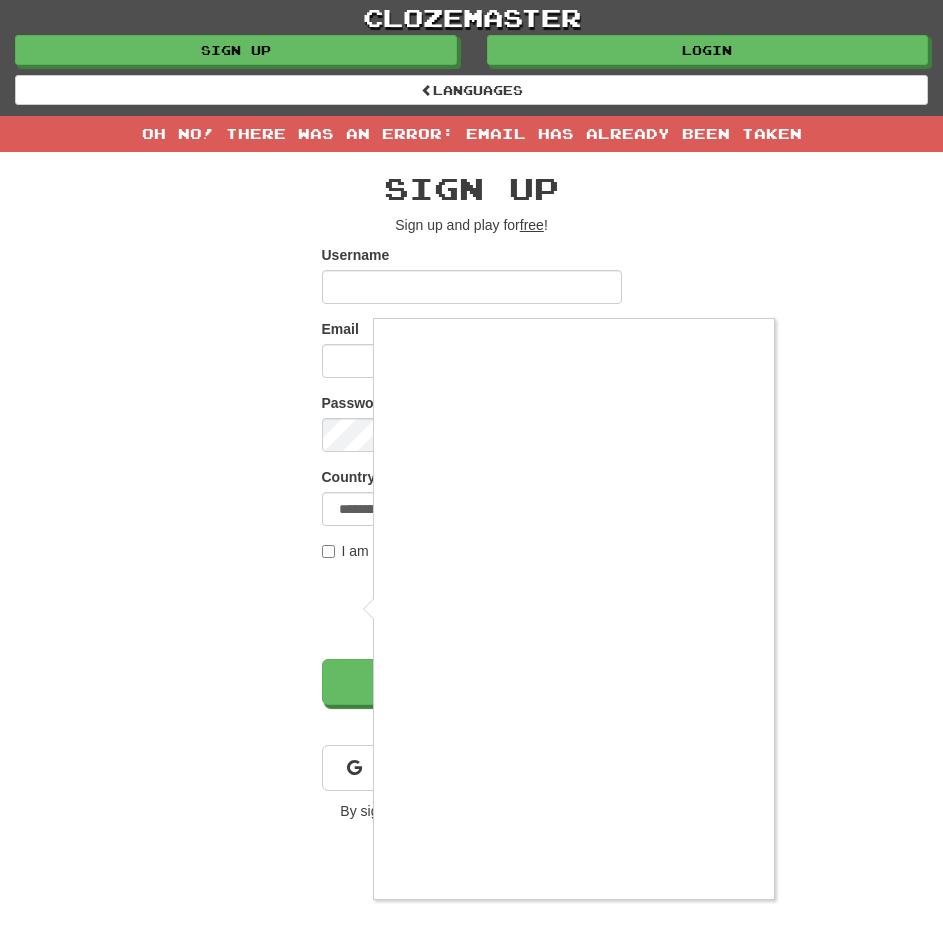 click at bounding box center (471, 472) 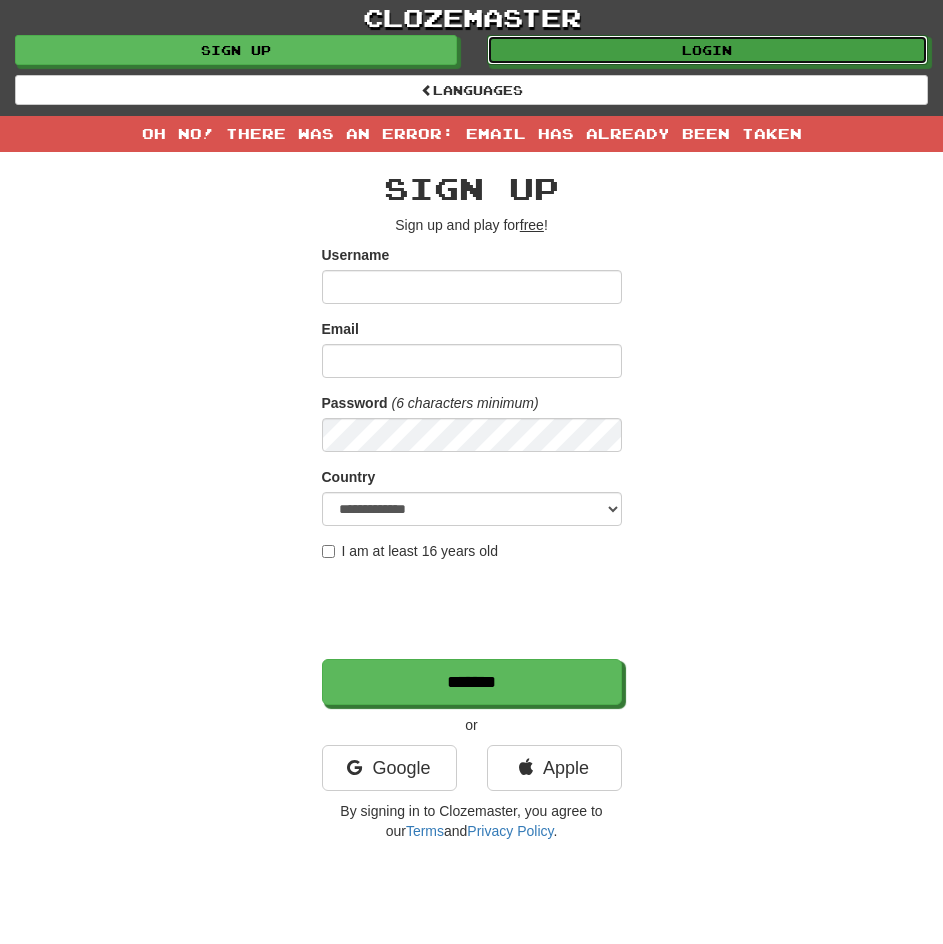 click on "Login" at bounding box center [708, 50] 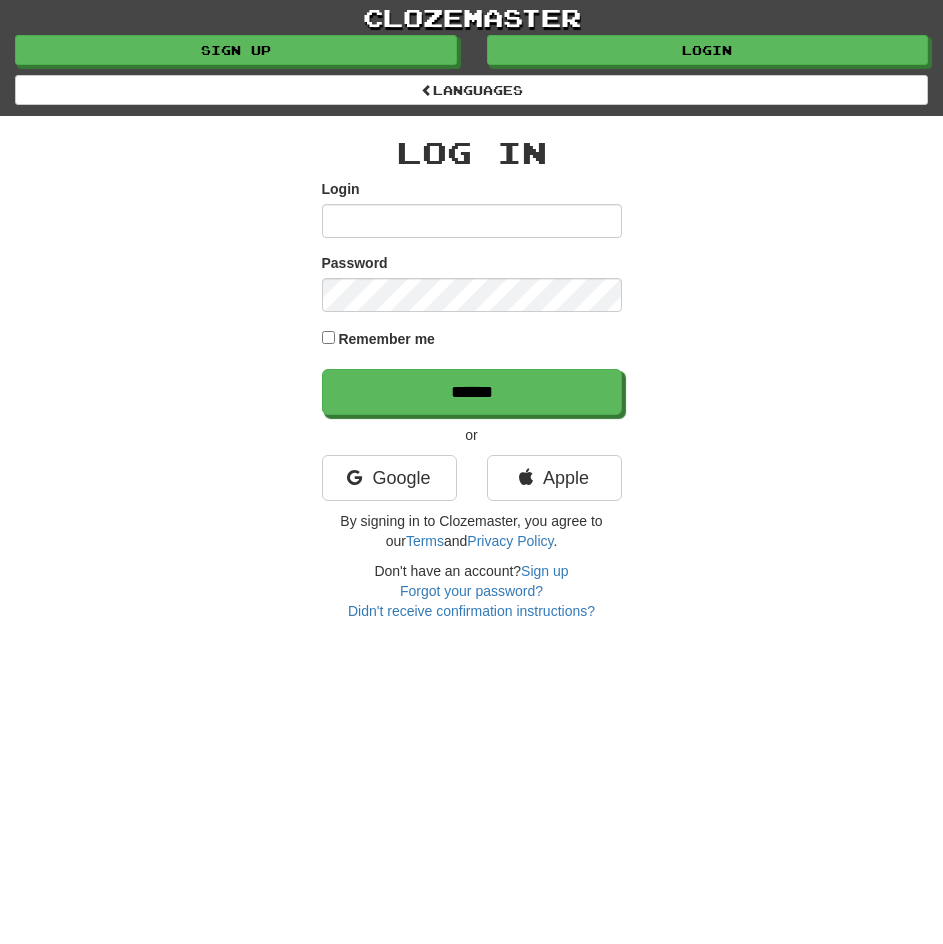 scroll, scrollTop: 0, scrollLeft: 0, axis: both 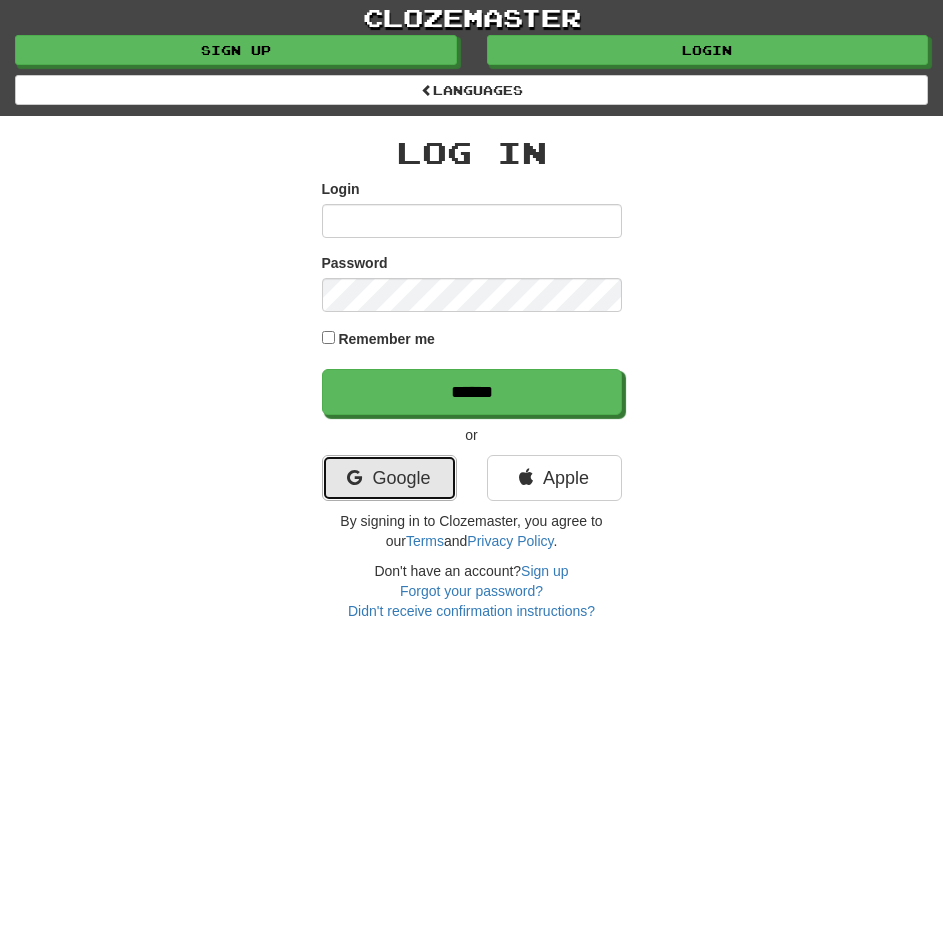 click on "Google" at bounding box center [389, 478] 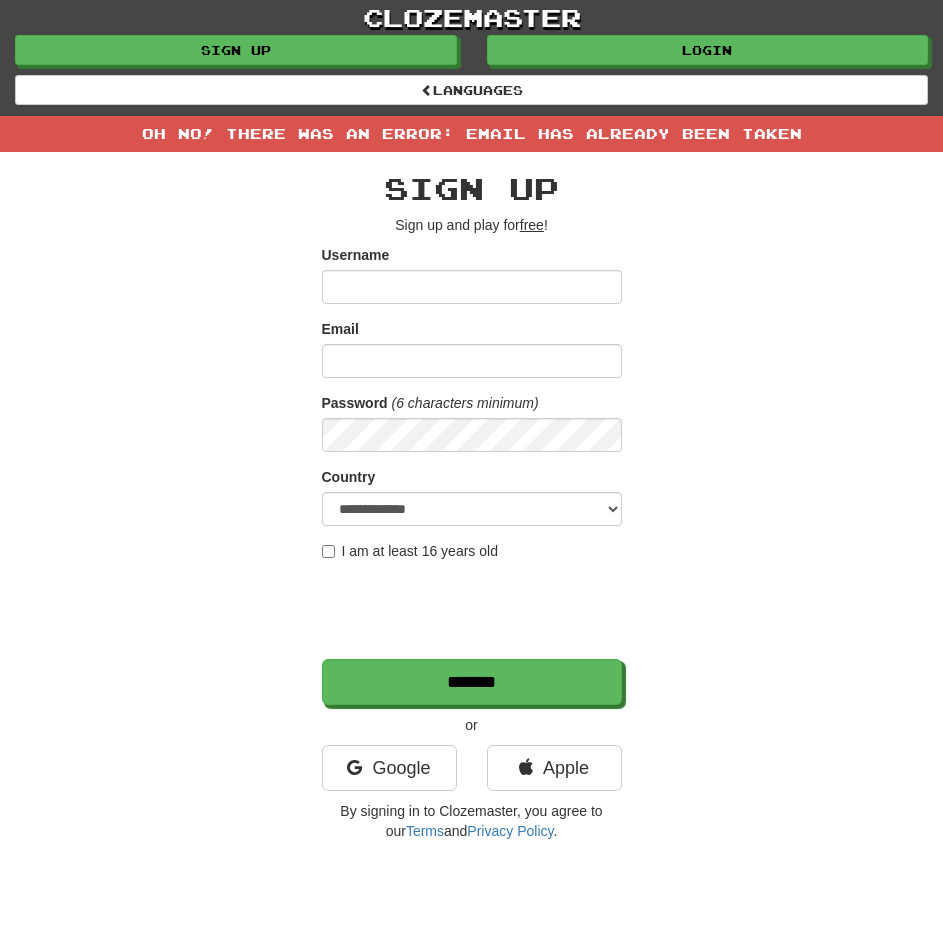 scroll, scrollTop: 0, scrollLeft: 0, axis: both 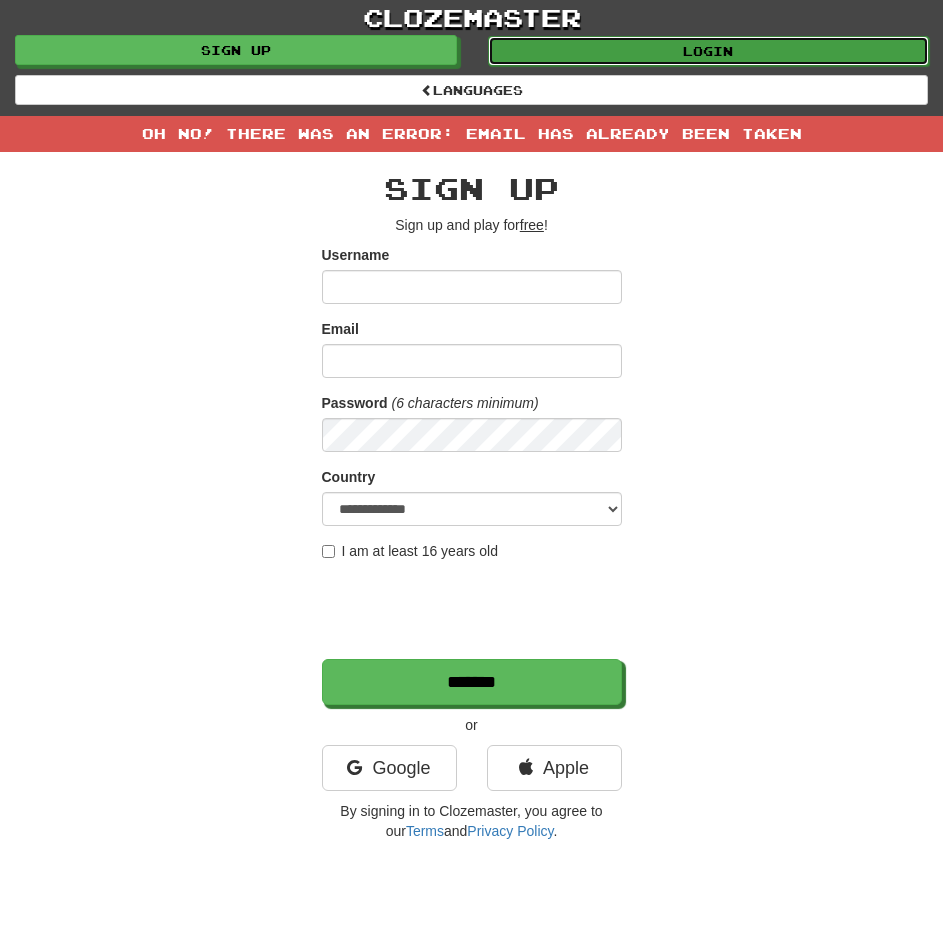 click on "Login" at bounding box center (709, 51) 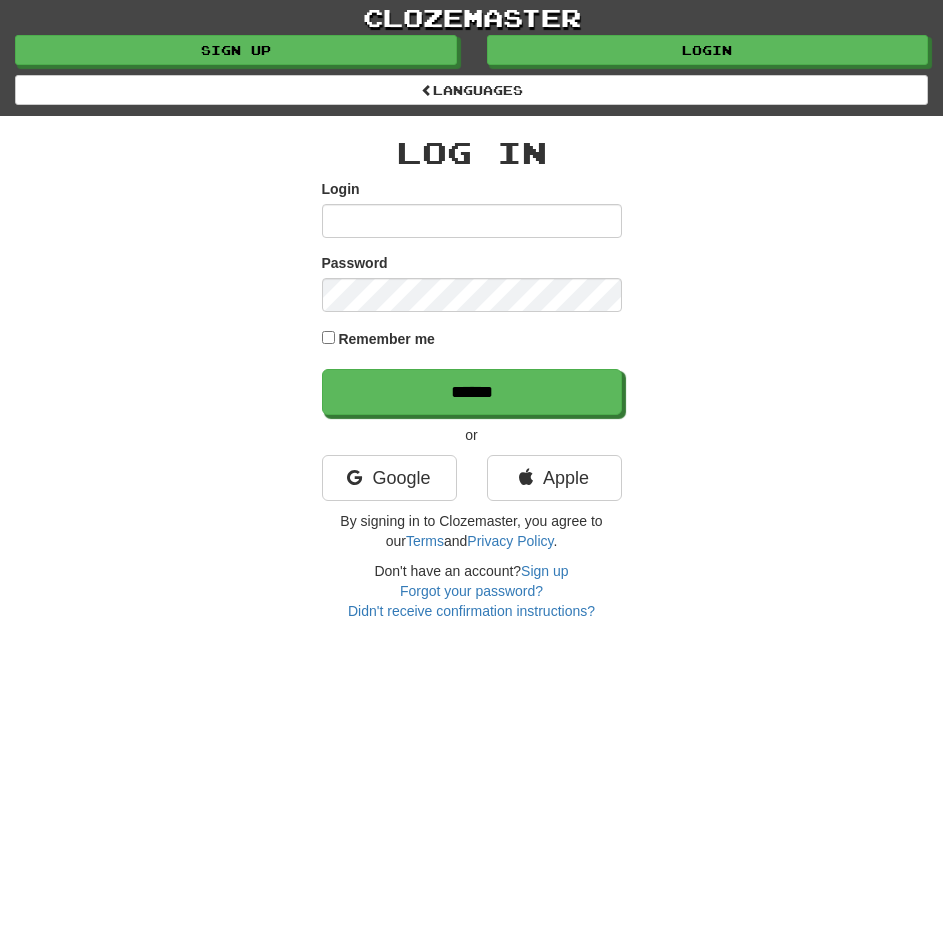 scroll, scrollTop: 0, scrollLeft: 0, axis: both 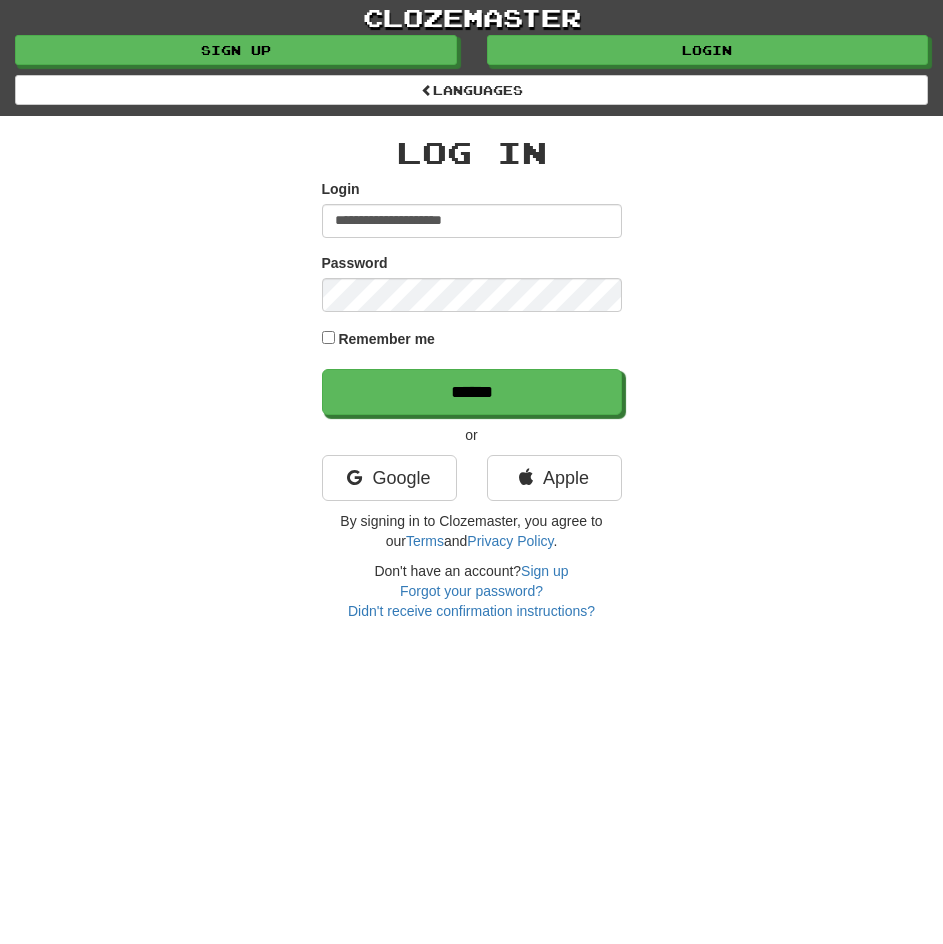 type on "**********" 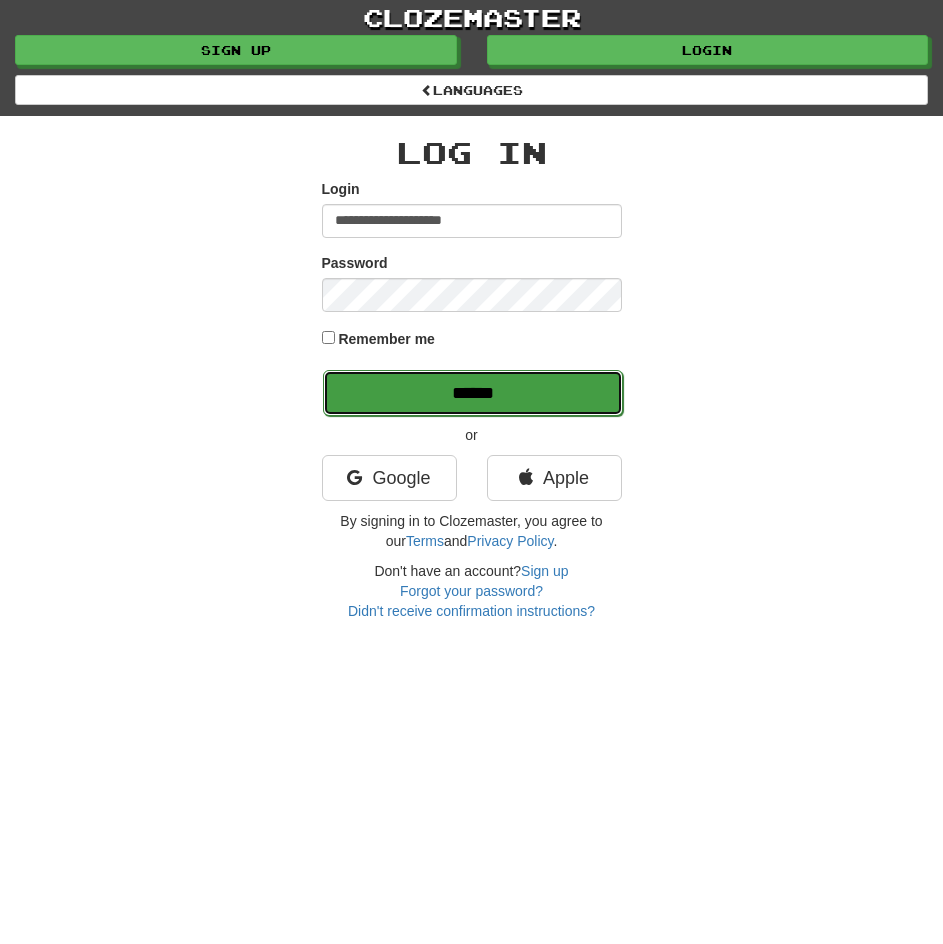 click on "******" at bounding box center (473, 393) 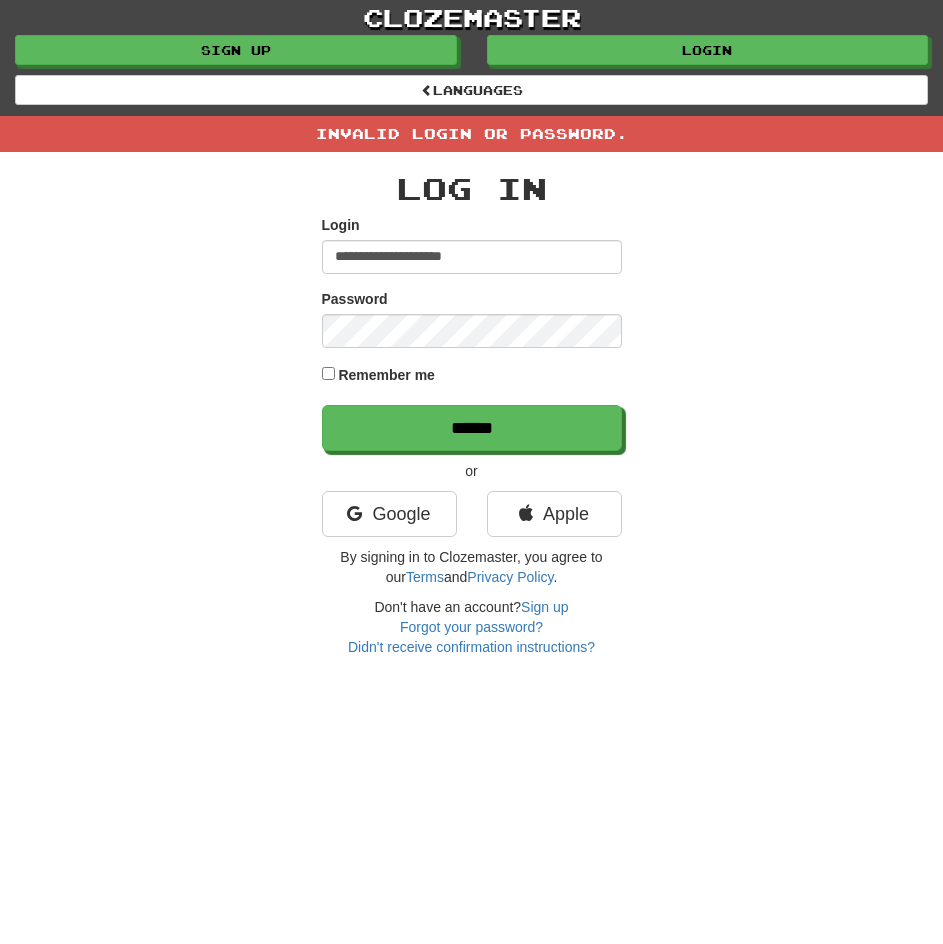 scroll, scrollTop: 0, scrollLeft: 0, axis: both 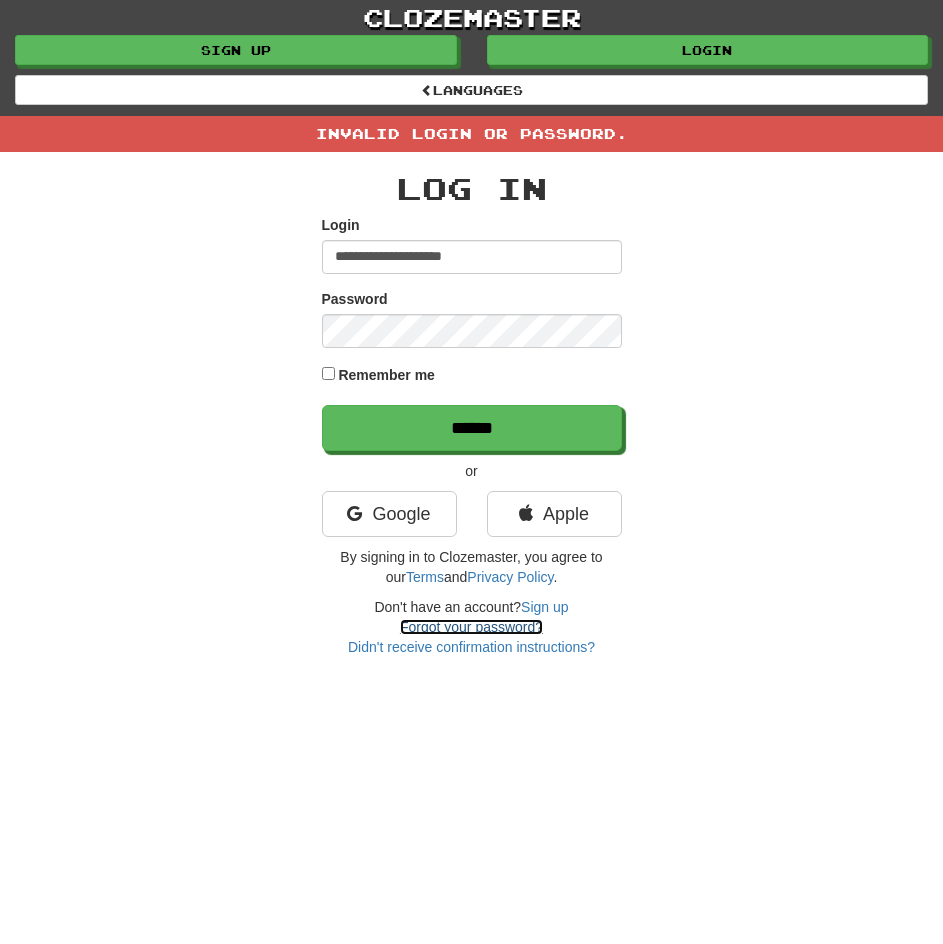 click on "Forgot your password?" at bounding box center [471, 627] 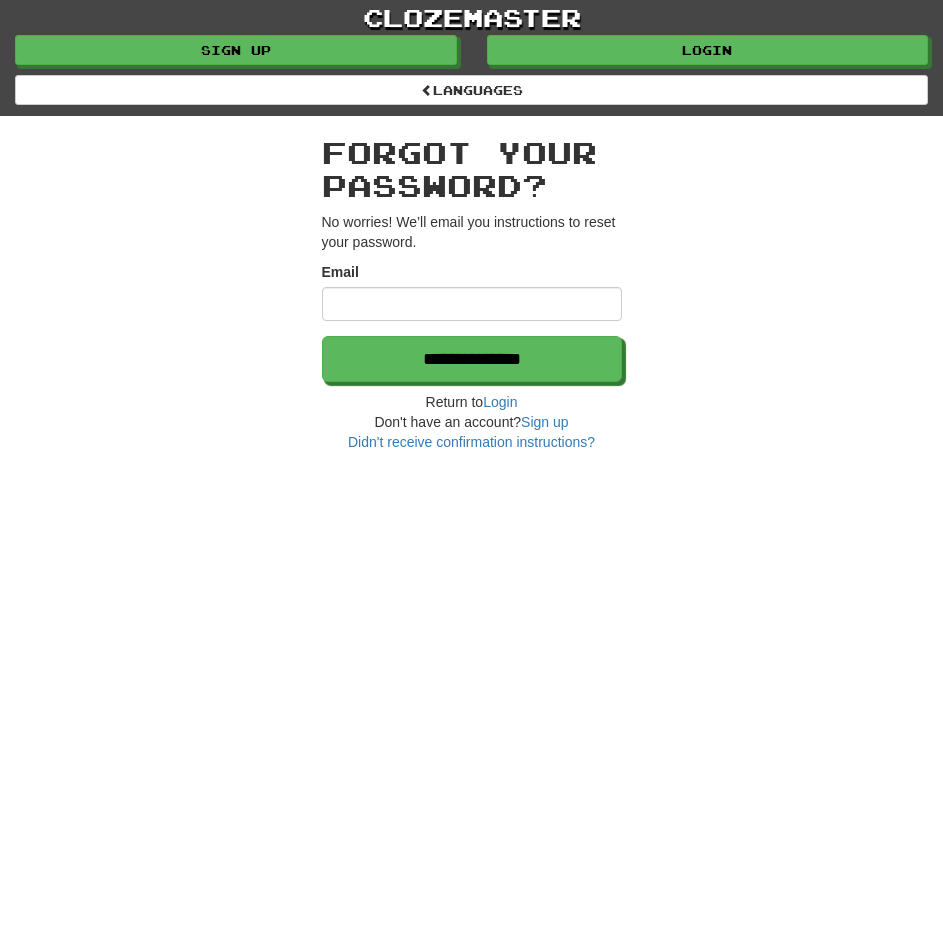 scroll, scrollTop: 0, scrollLeft: 0, axis: both 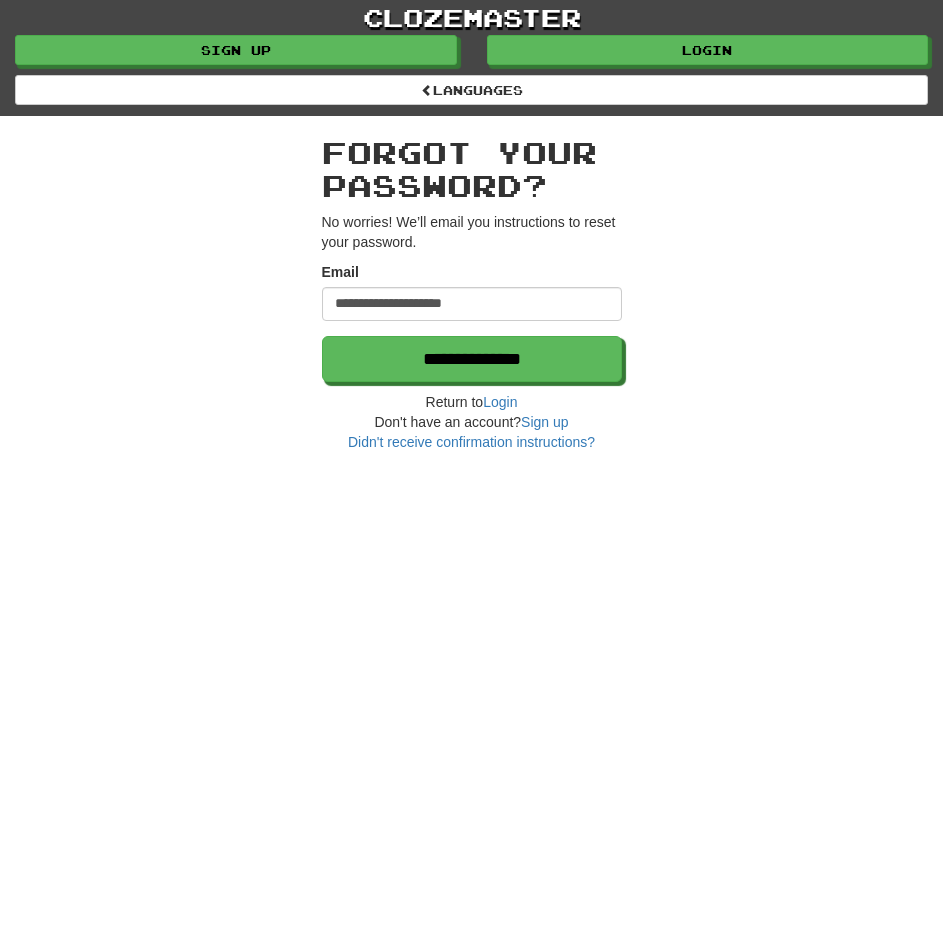 type on "**********" 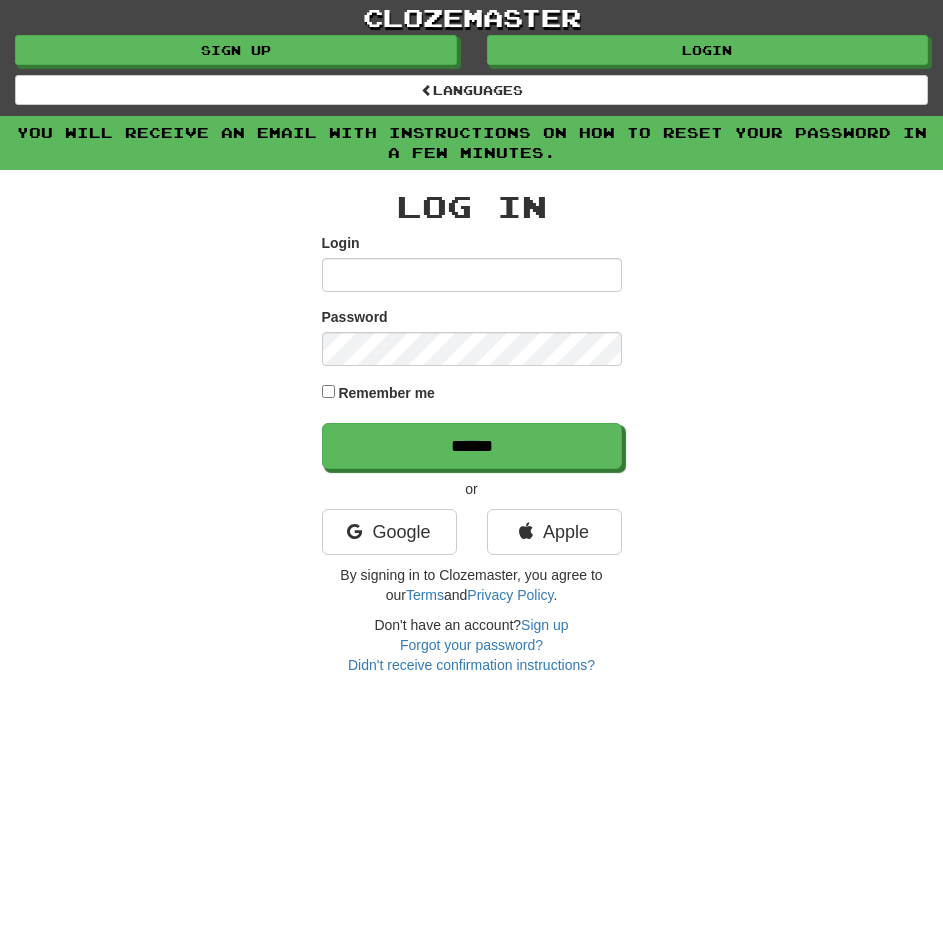 scroll, scrollTop: 0, scrollLeft: 0, axis: both 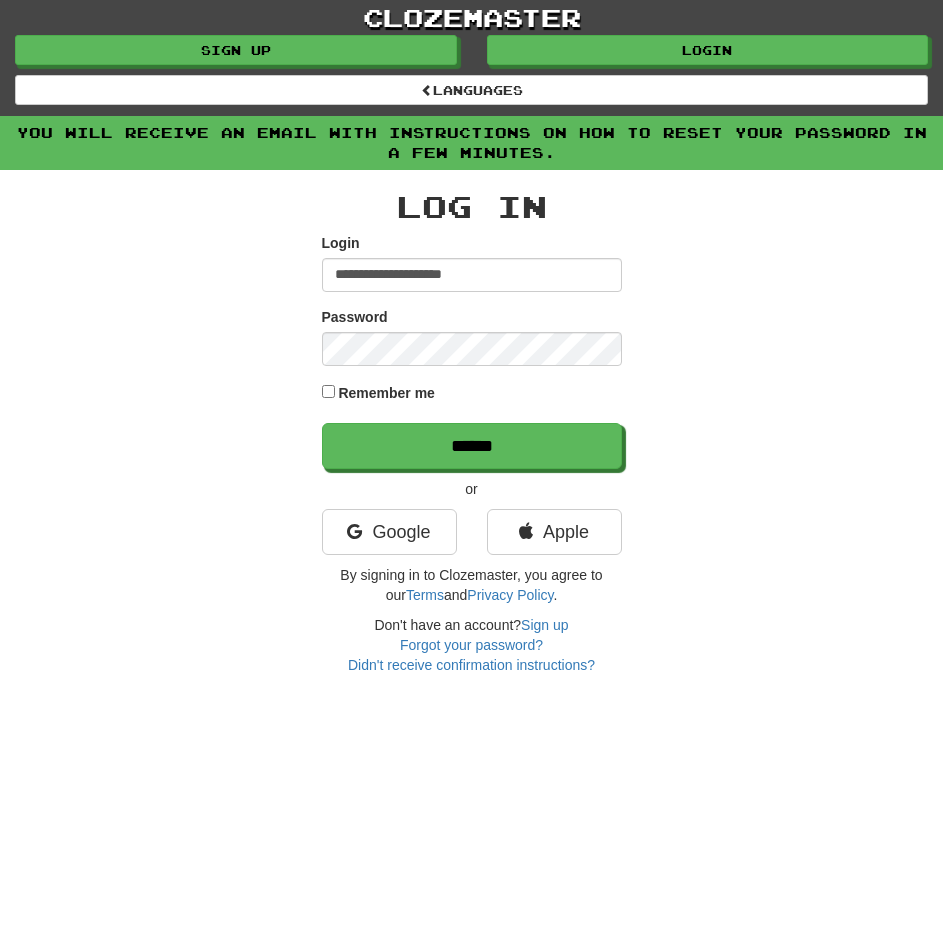 type on "**********" 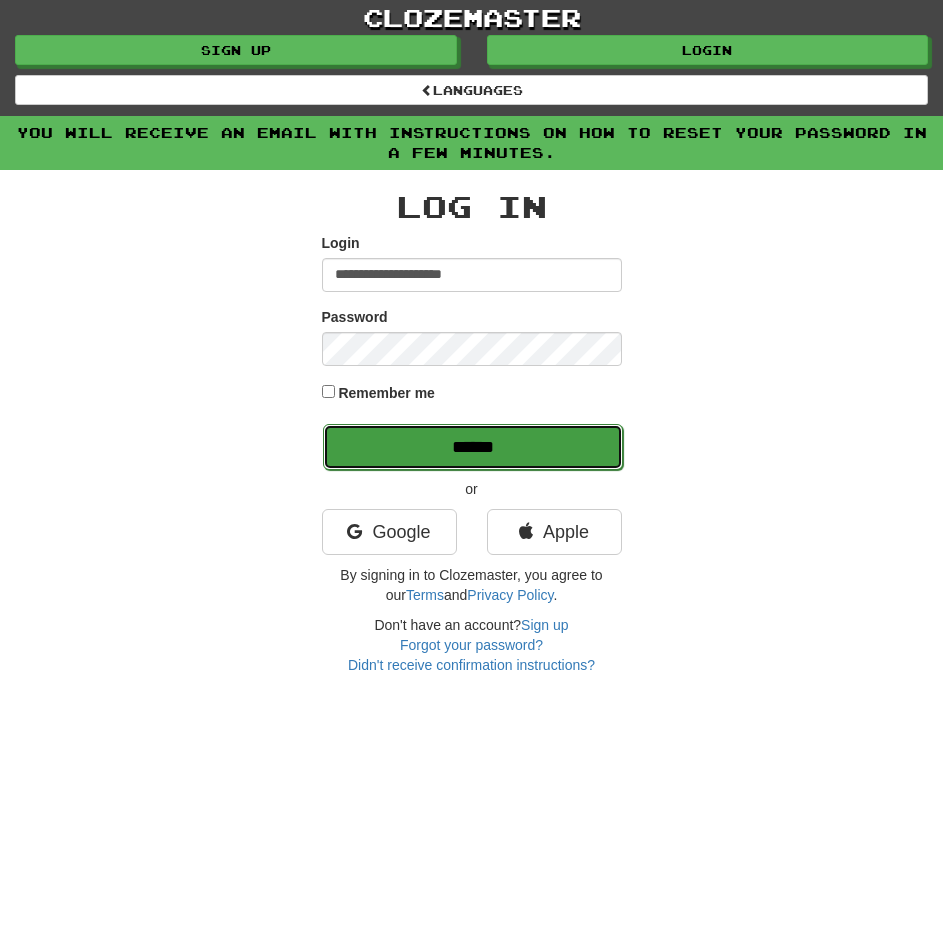 click on "******" at bounding box center (473, 447) 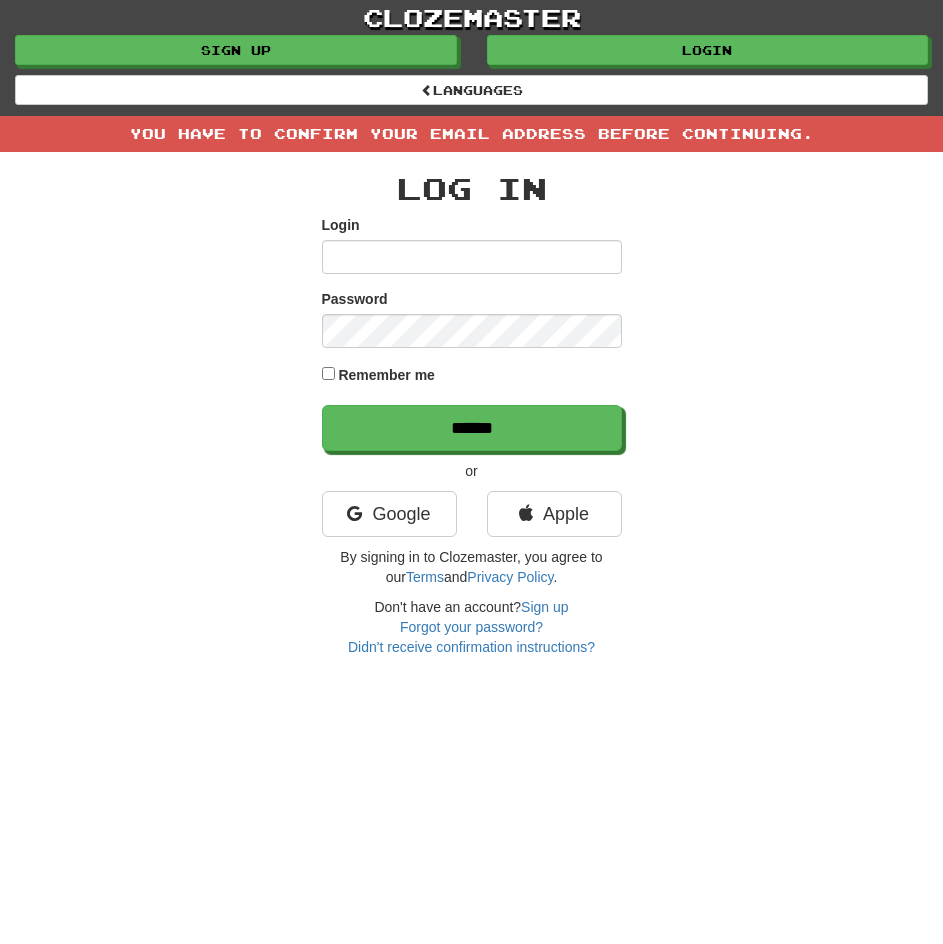 scroll, scrollTop: 0, scrollLeft: 0, axis: both 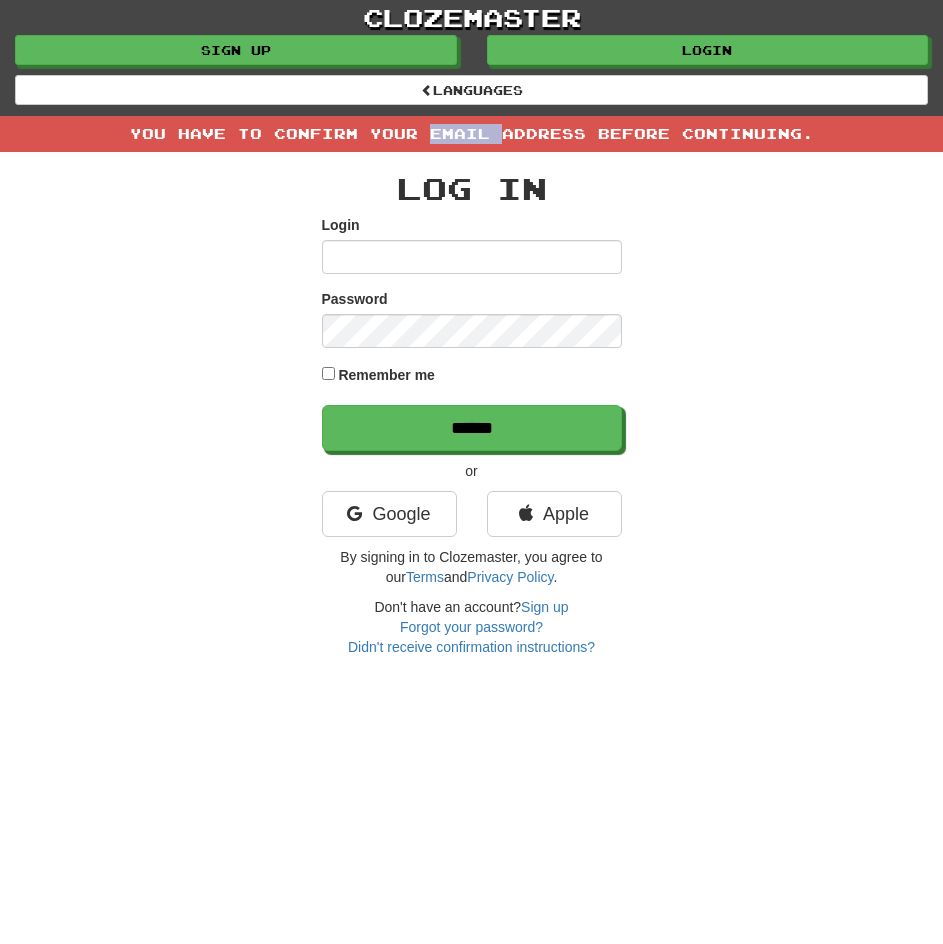 click on "You have to confirm your email address before continuing." at bounding box center (471, 134) 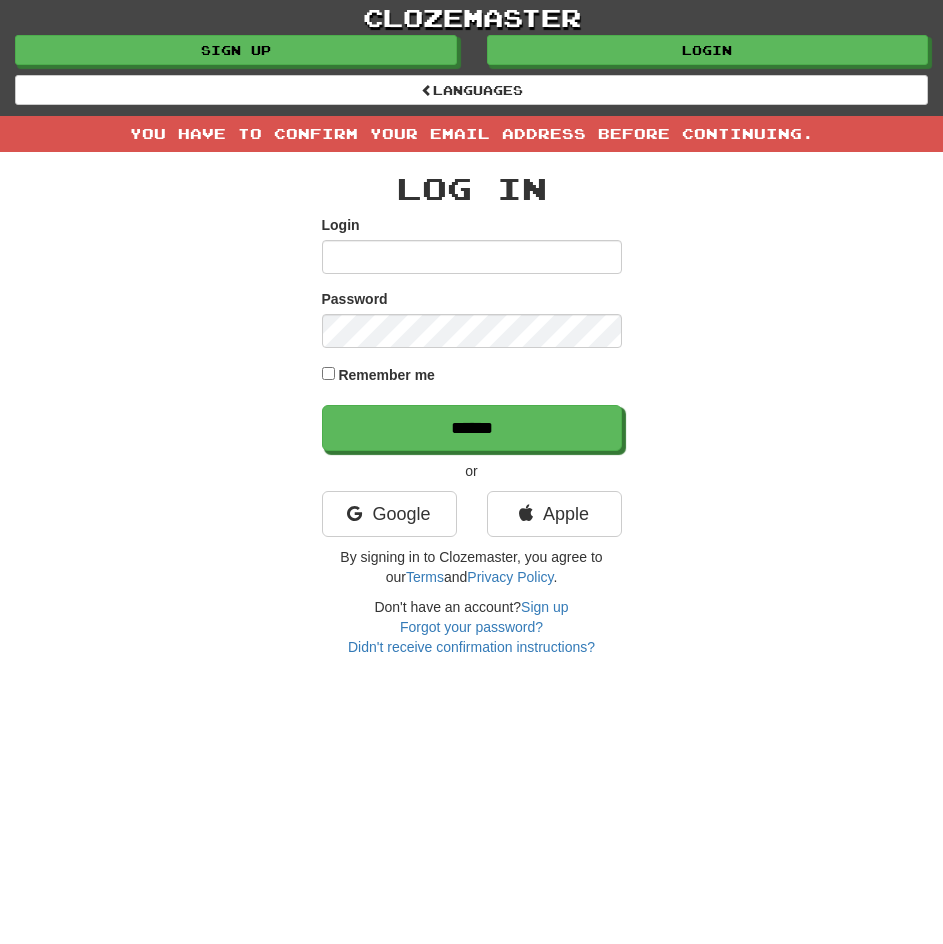 click on "Log In" at bounding box center [472, 188] 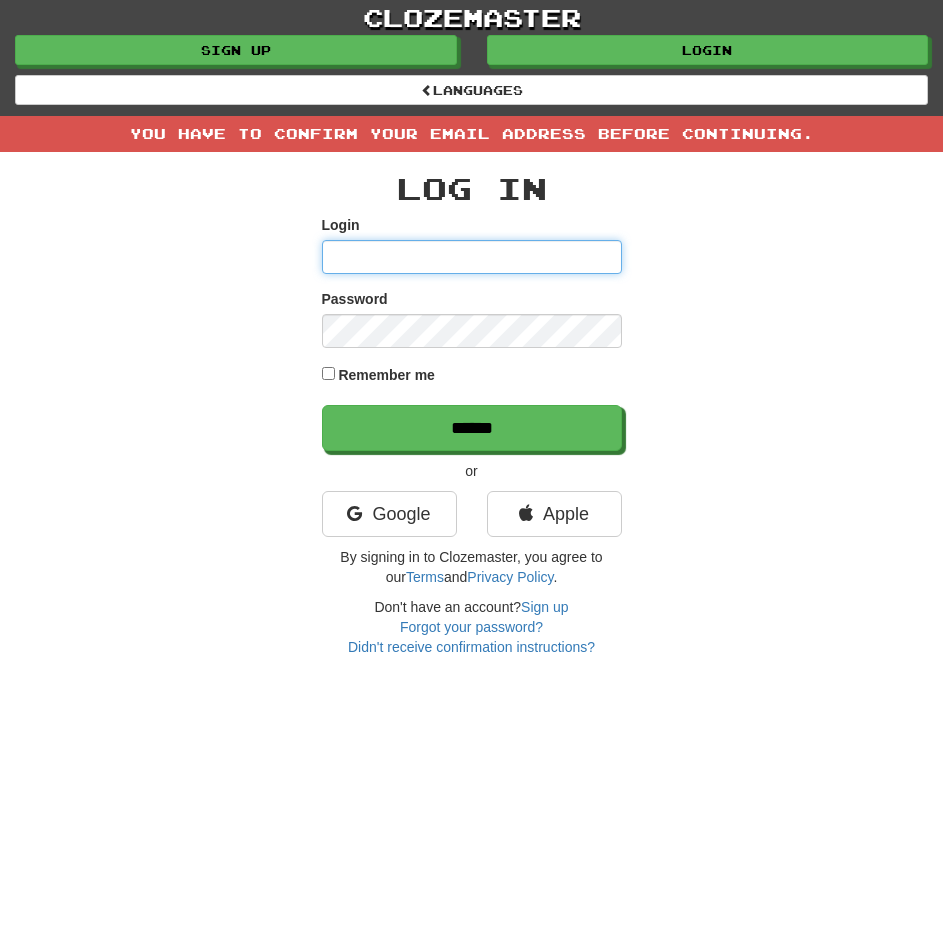 click on "Login" at bounding box center [472, 257] 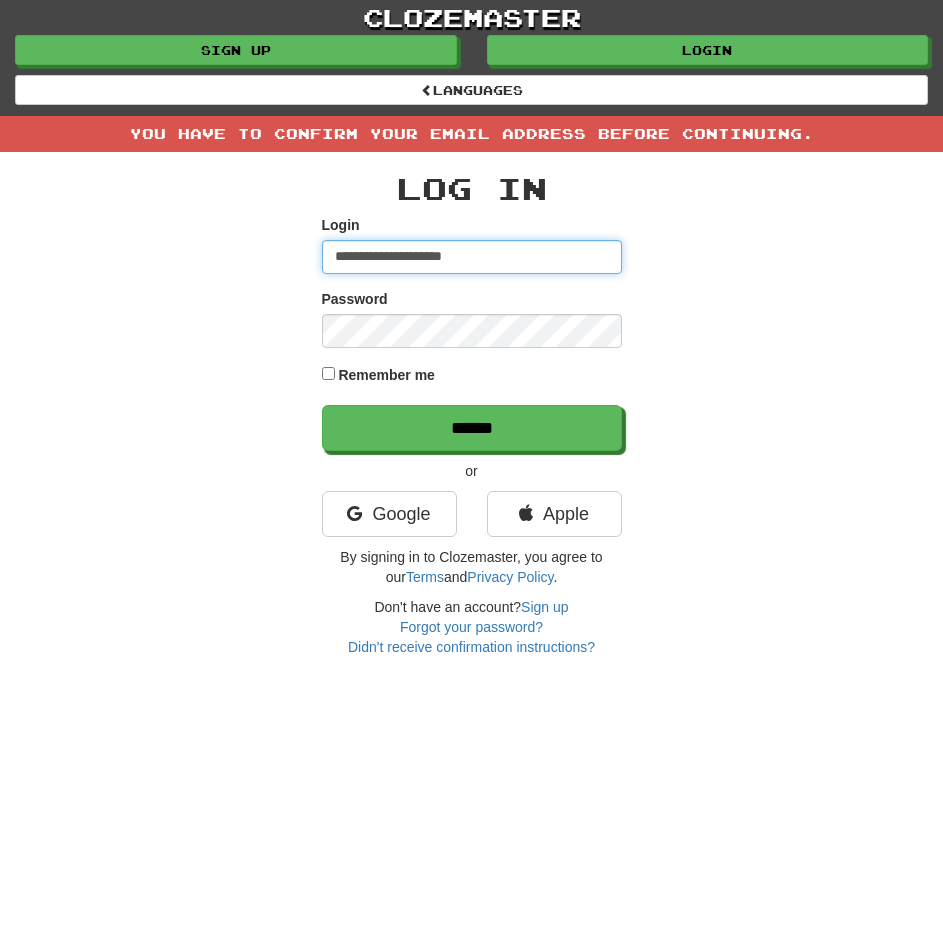 type on "**********" 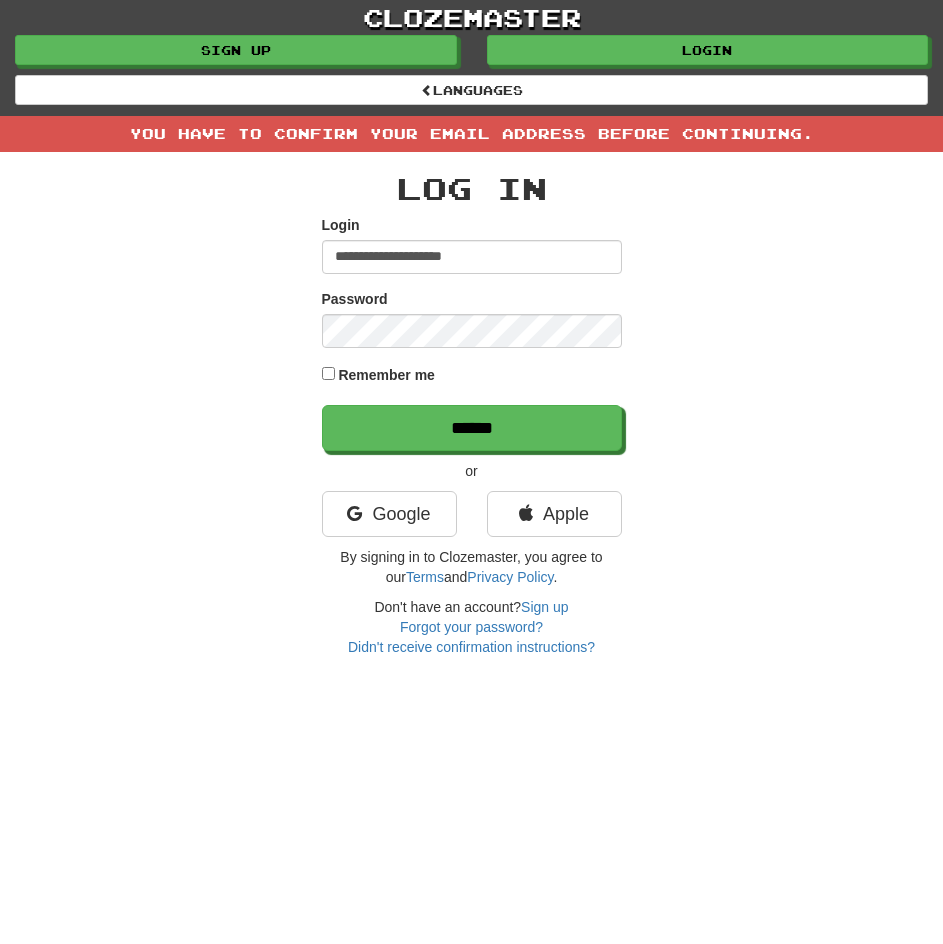 click on "Remember me" at bounding box center (386, 375) 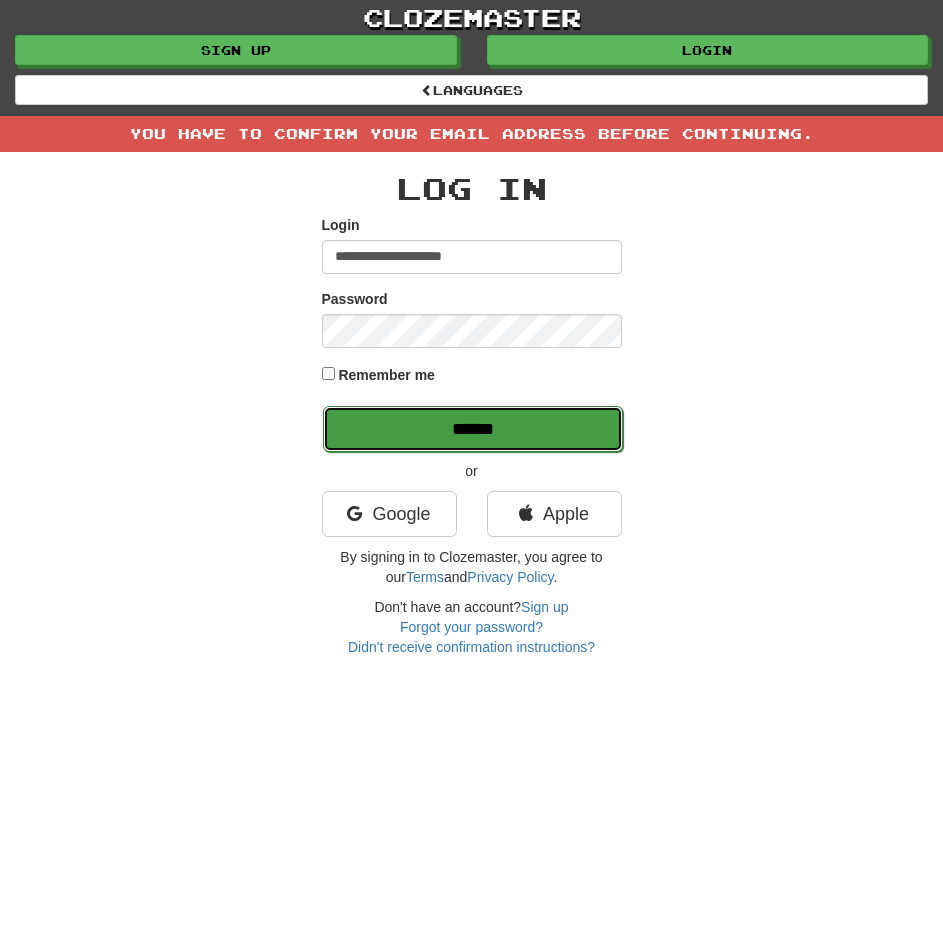 click on "******" at bounding box center [473, 429] 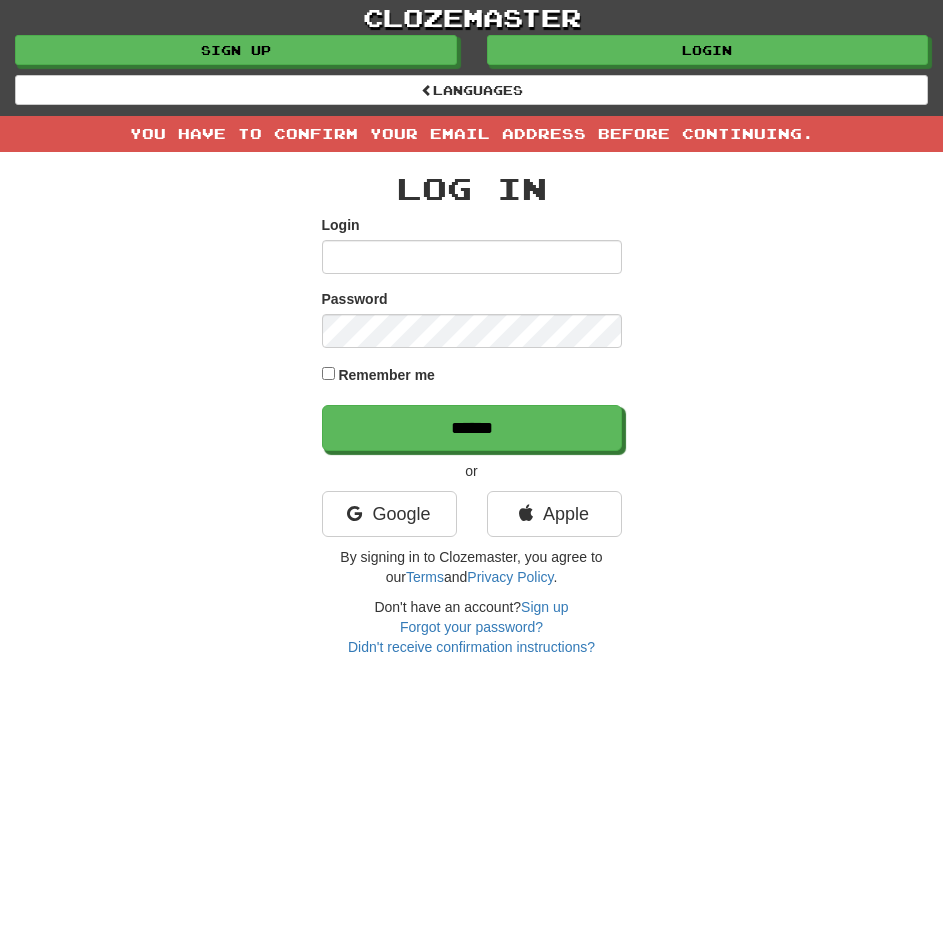 scroll, scrollTop: 0, scrollLeft: 0, axis: both 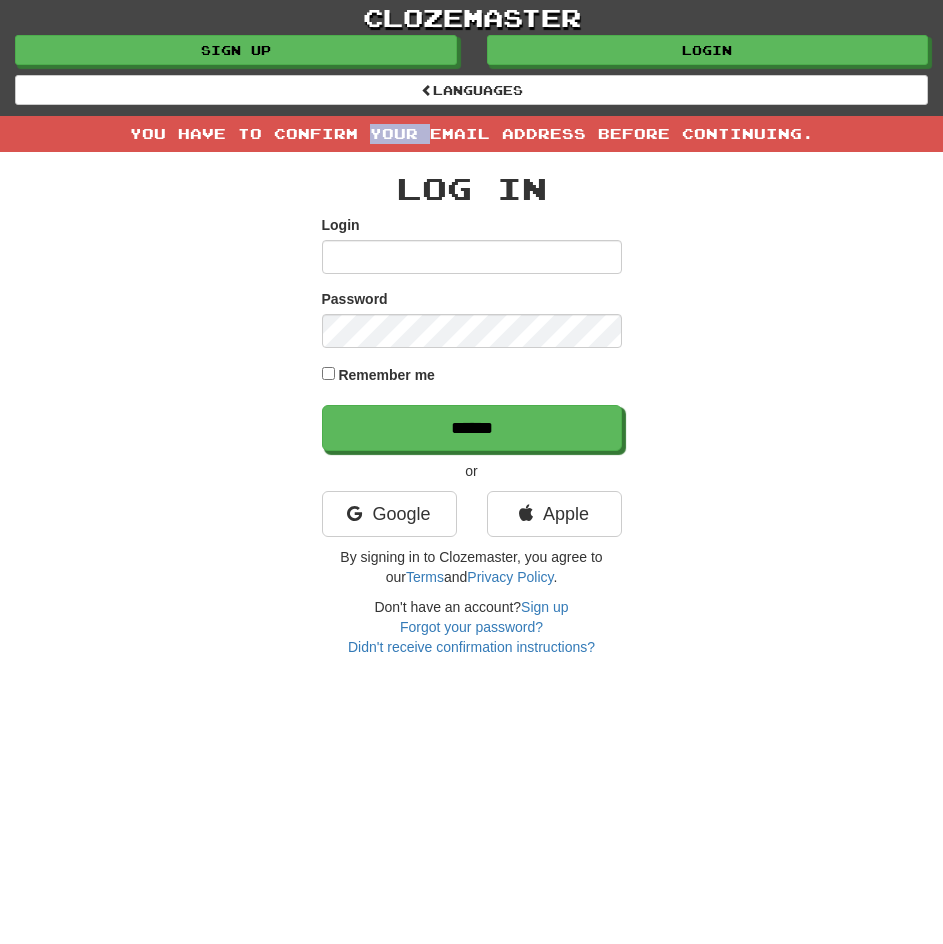 click on "You have to confirm your email address before continuing." at bounding box center [471, 134] 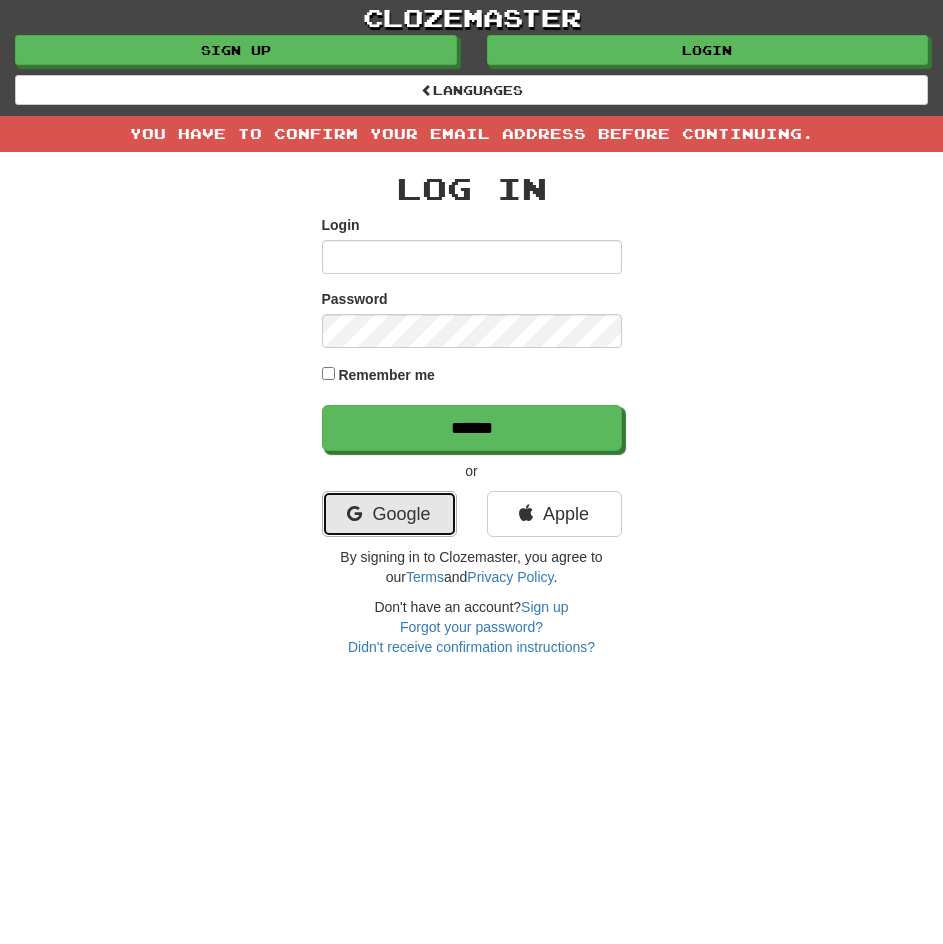 click on "Google" at bounding box center (389, 514) 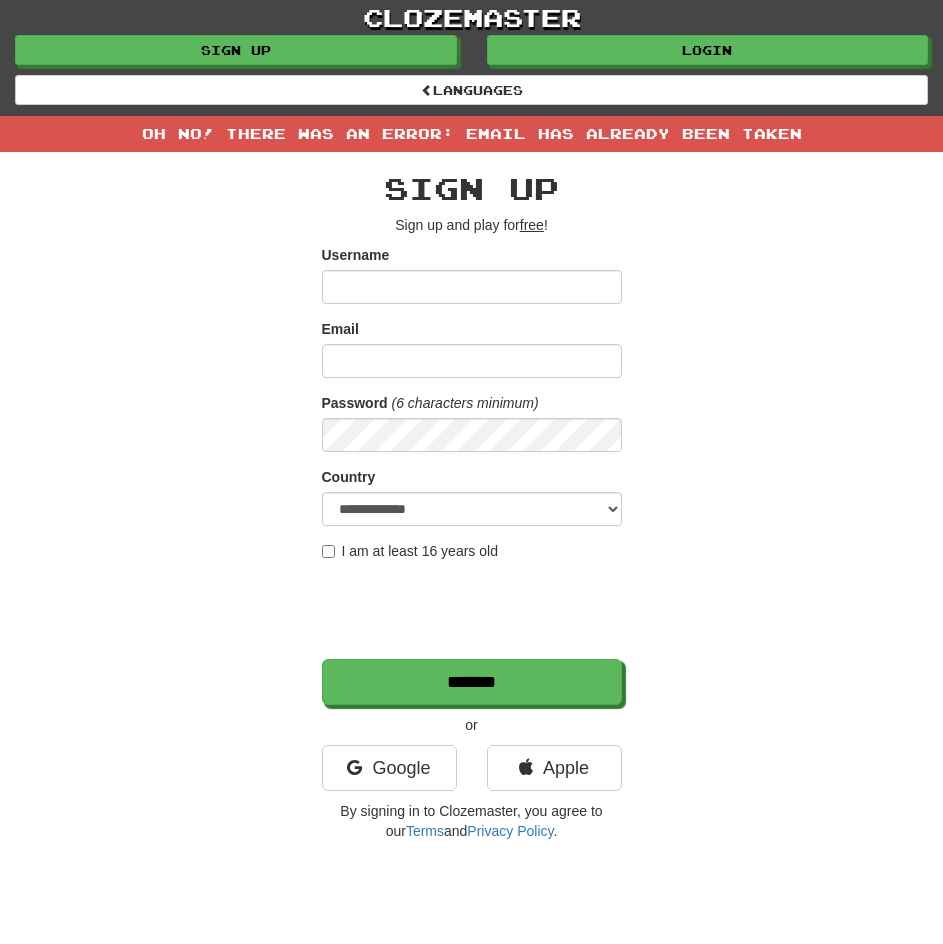 scroll, scrollTop: 0, scrollLeft: 0, axis: both 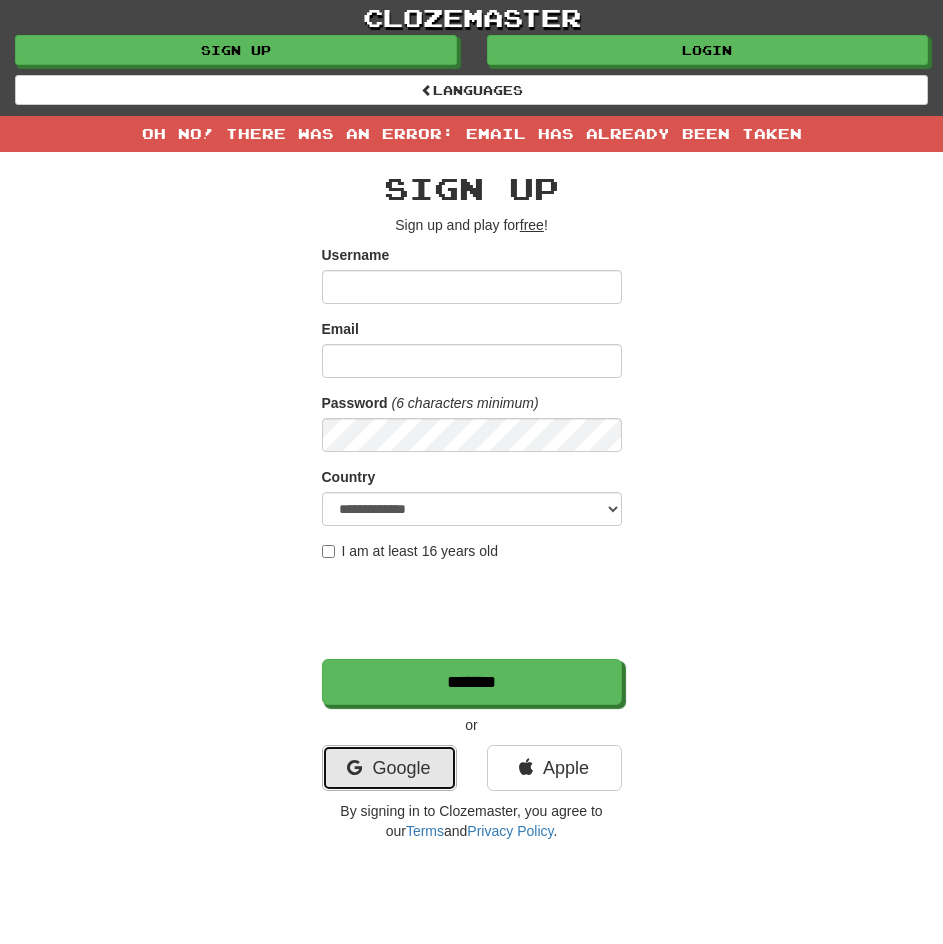 click on "Google" at bounding box center [389, 768] 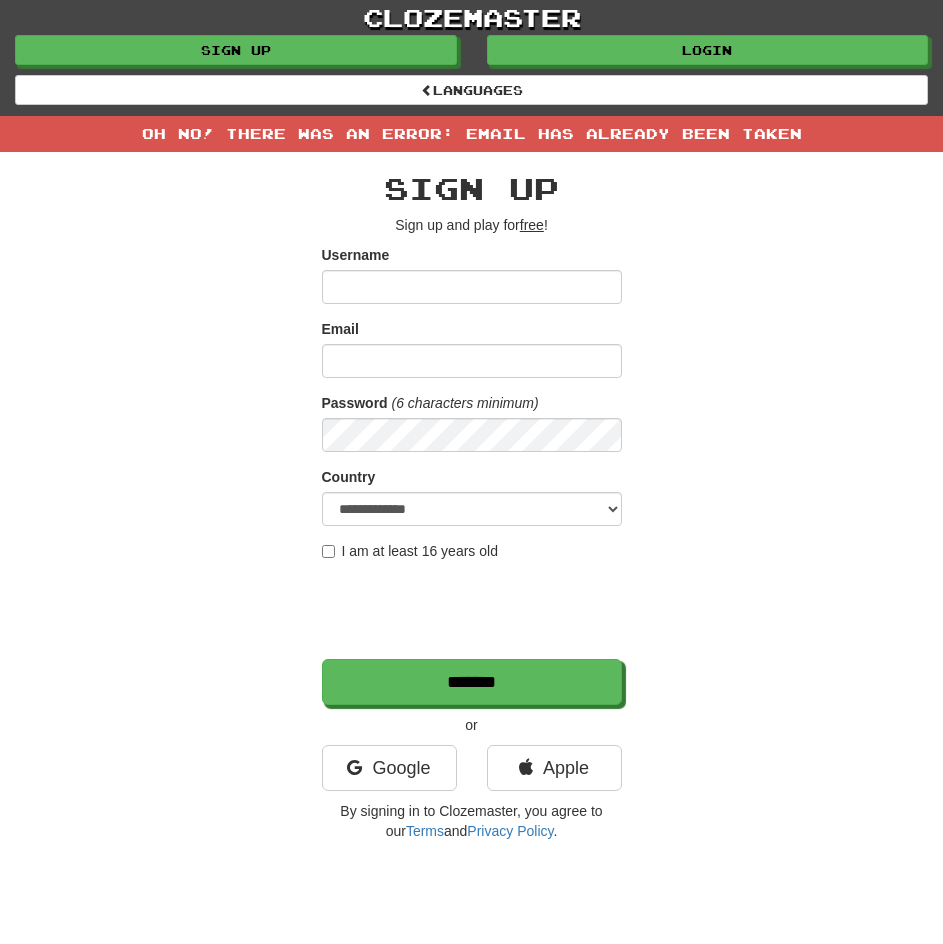 scroll, scrollTop: 0, scrollLeft: 0, axis: both 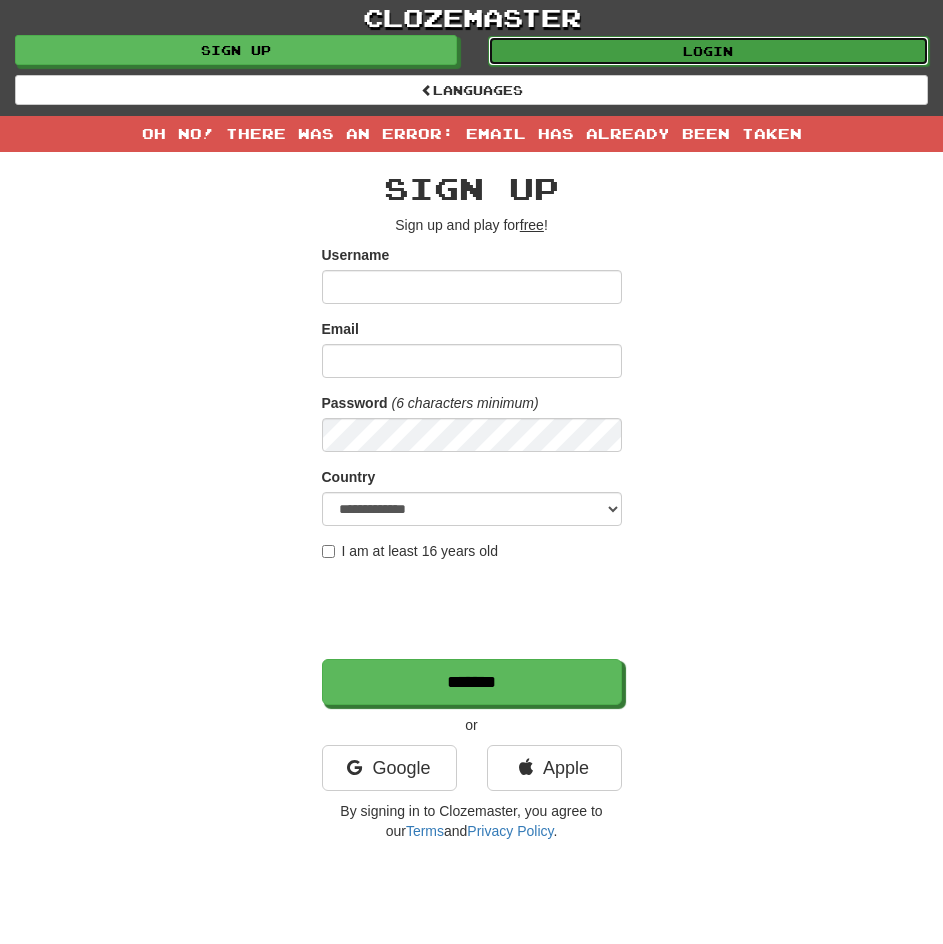 click on "Login" at bounding box center (709, 51) 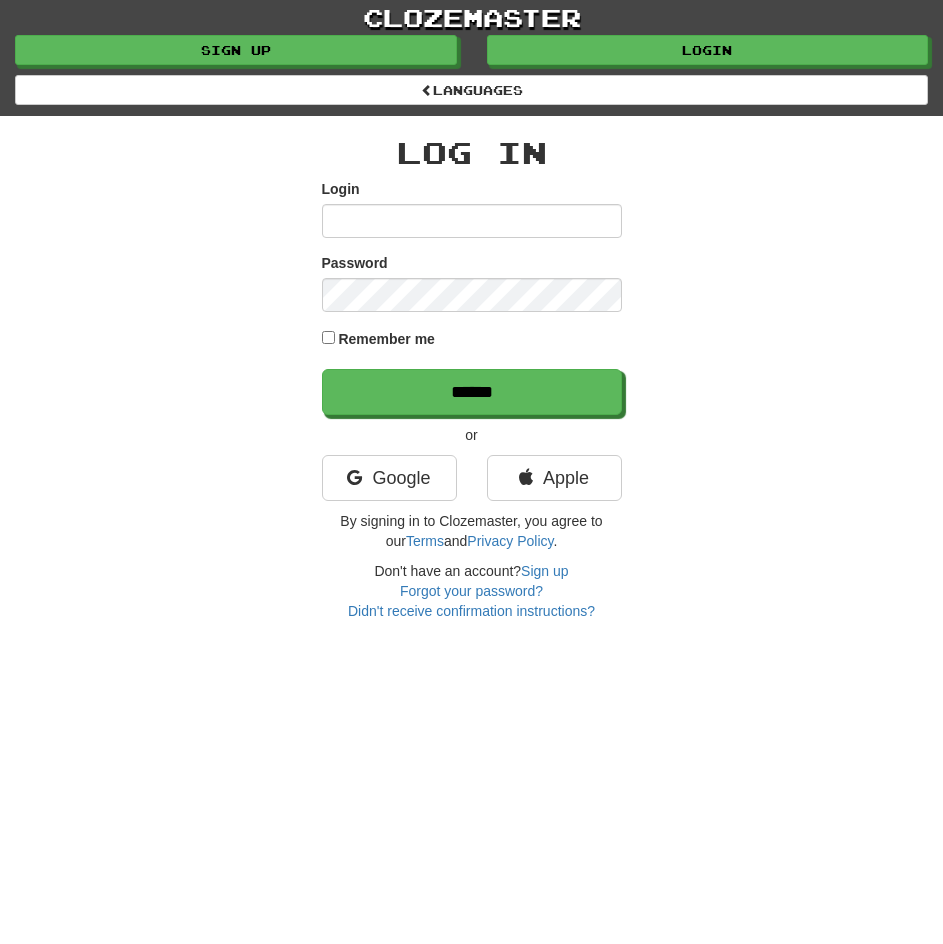 scroll, scrollTop: 0, scrollLeft: 0, axis: both 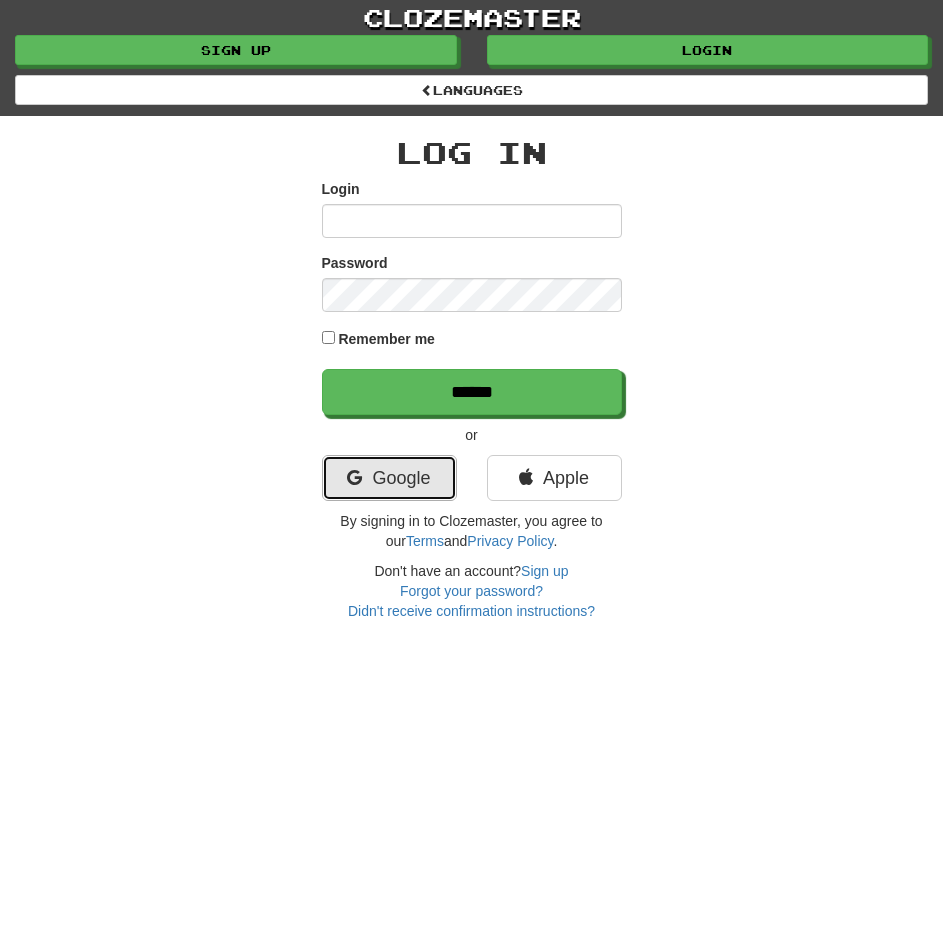 click on "Google" at bounding box center [389, 478] 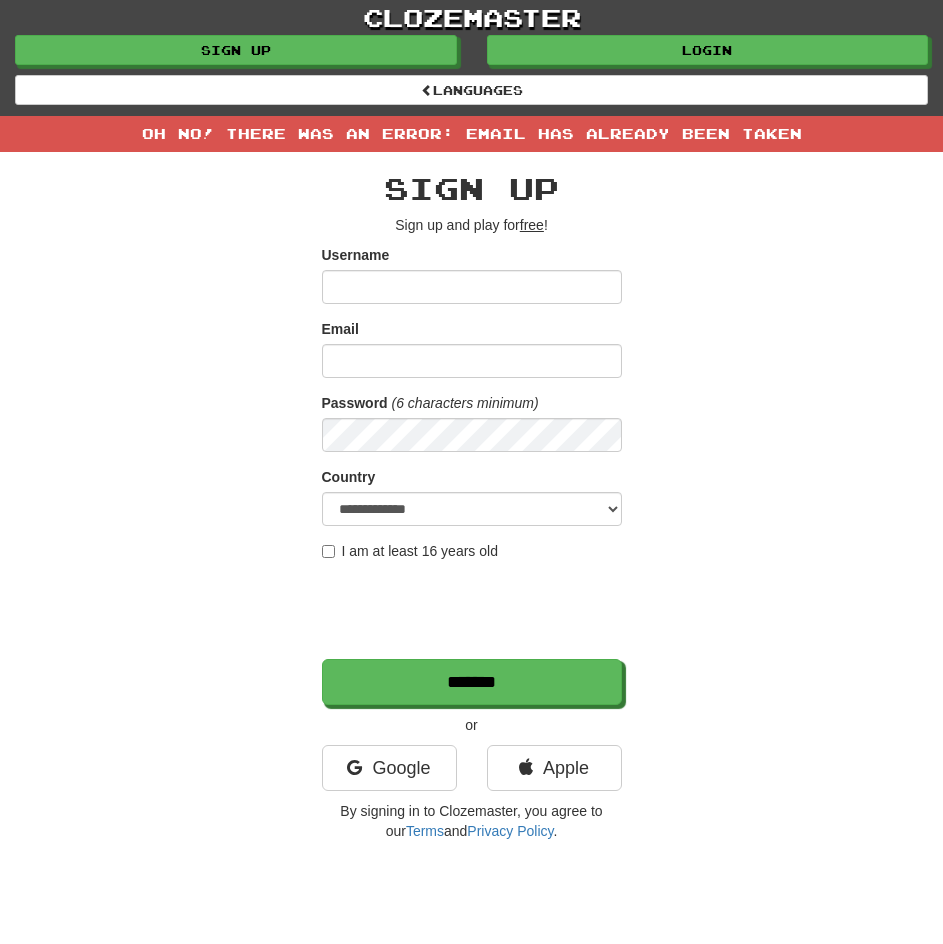 scroll, scrollTop: 0, scrollLeft: 0, axis: both 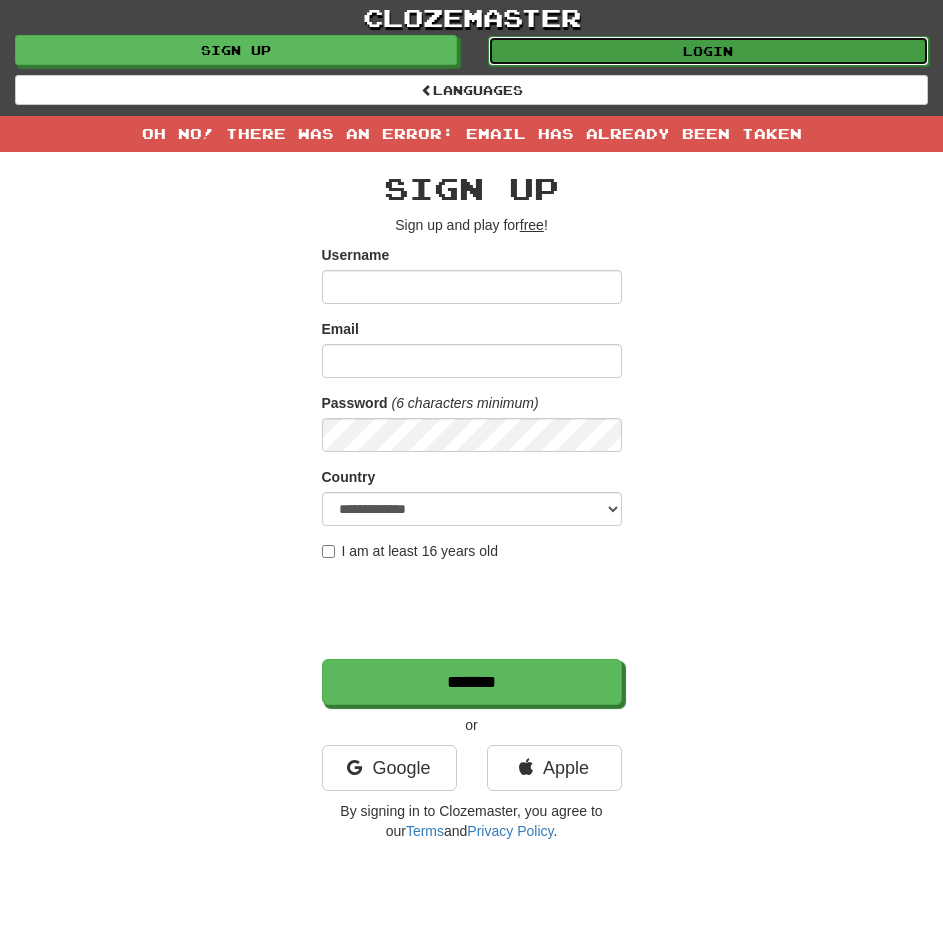 click on "Login" at bounding box center [709, 51] 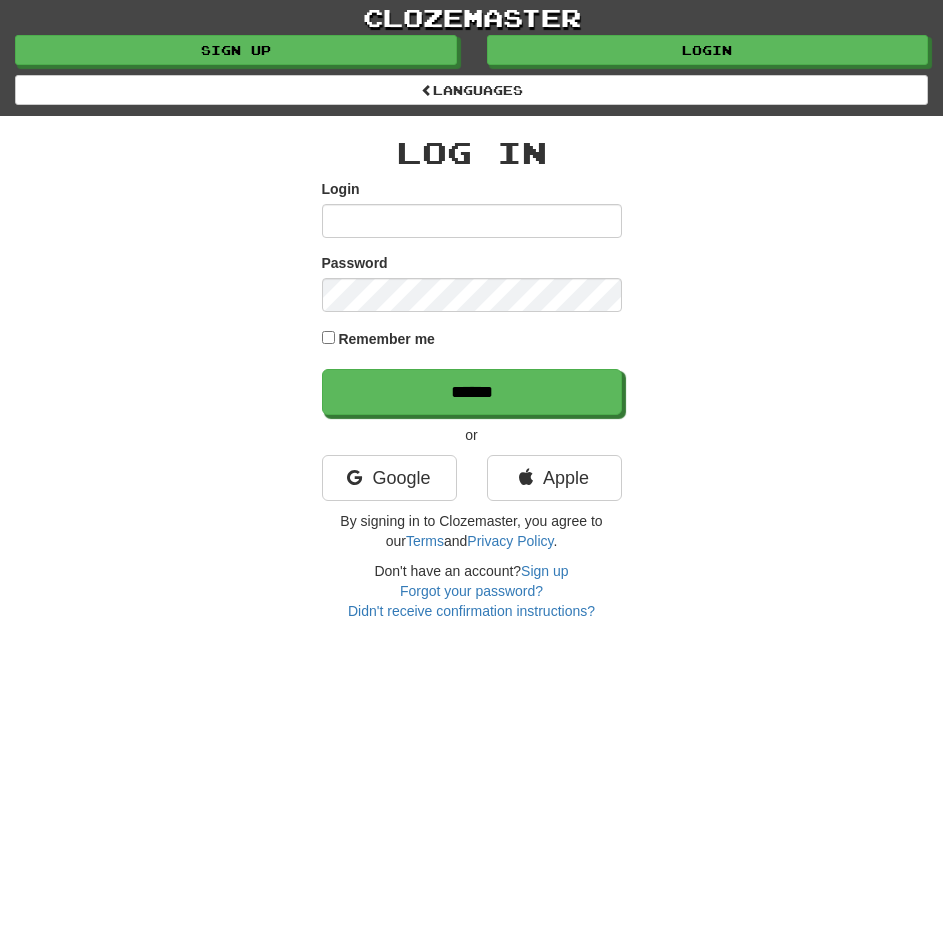 scroll, scrollTop: 0, scrollLeft: 0, axis: both 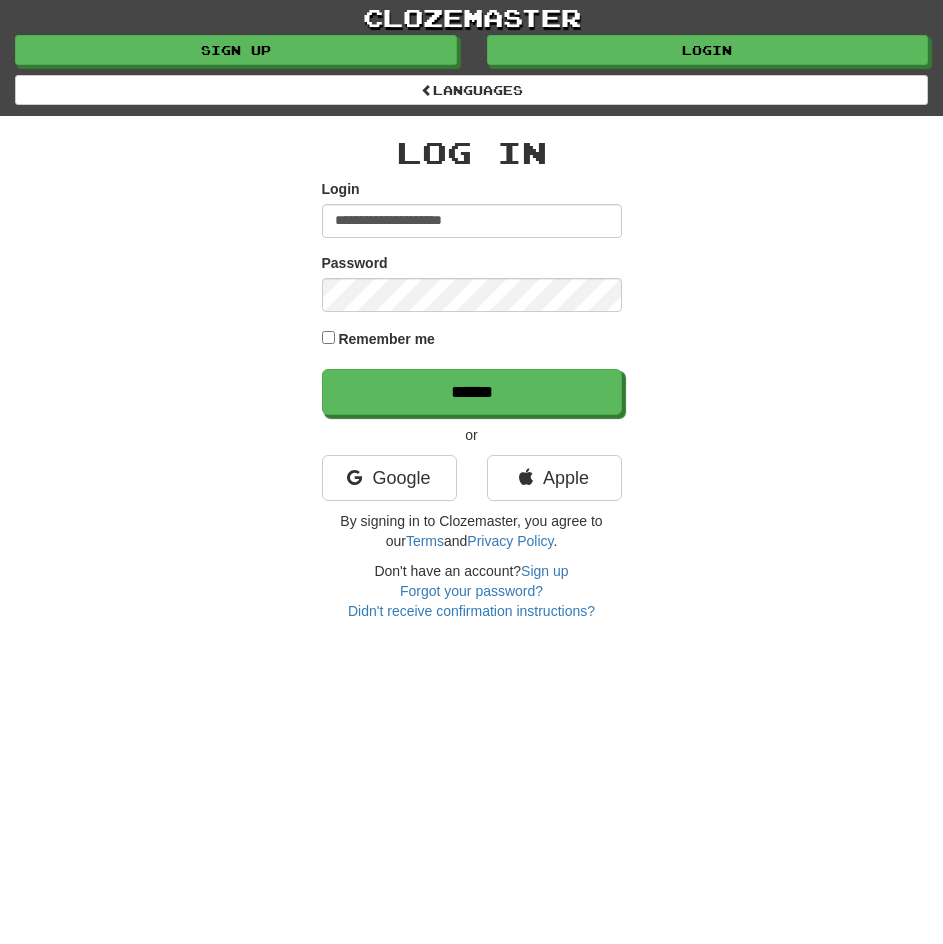 type on "**********" 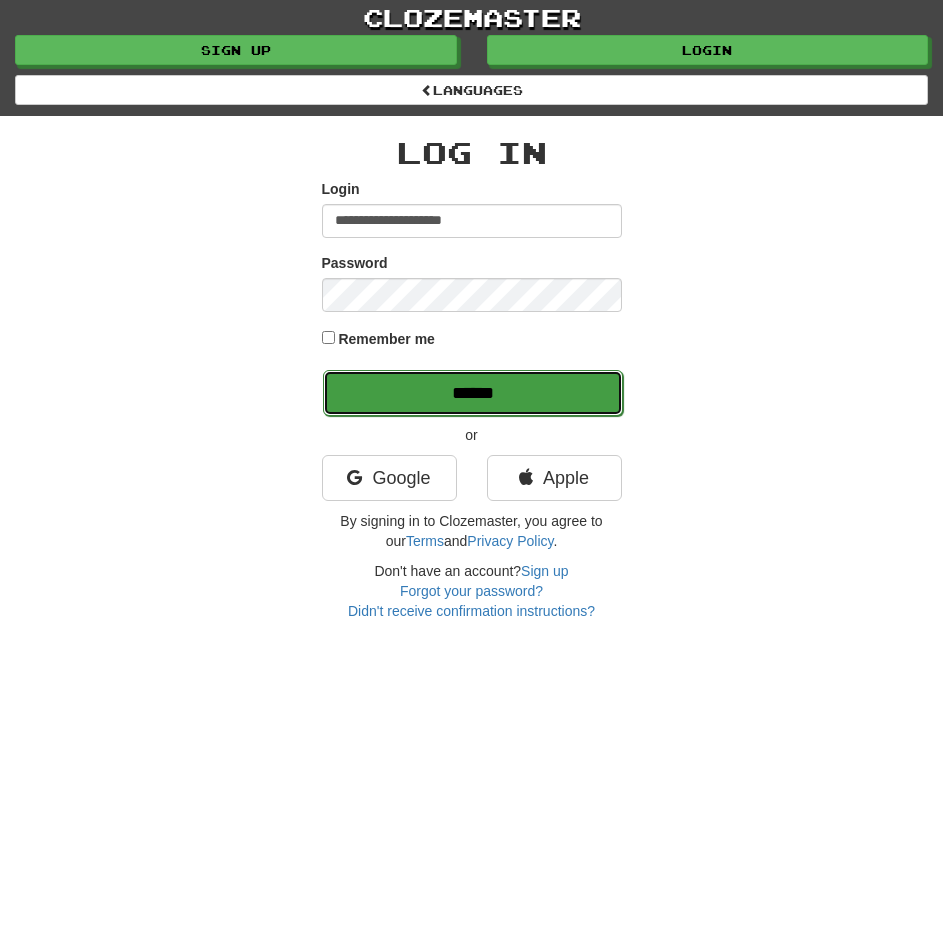 click on "******" at bounding box center (473, 393) 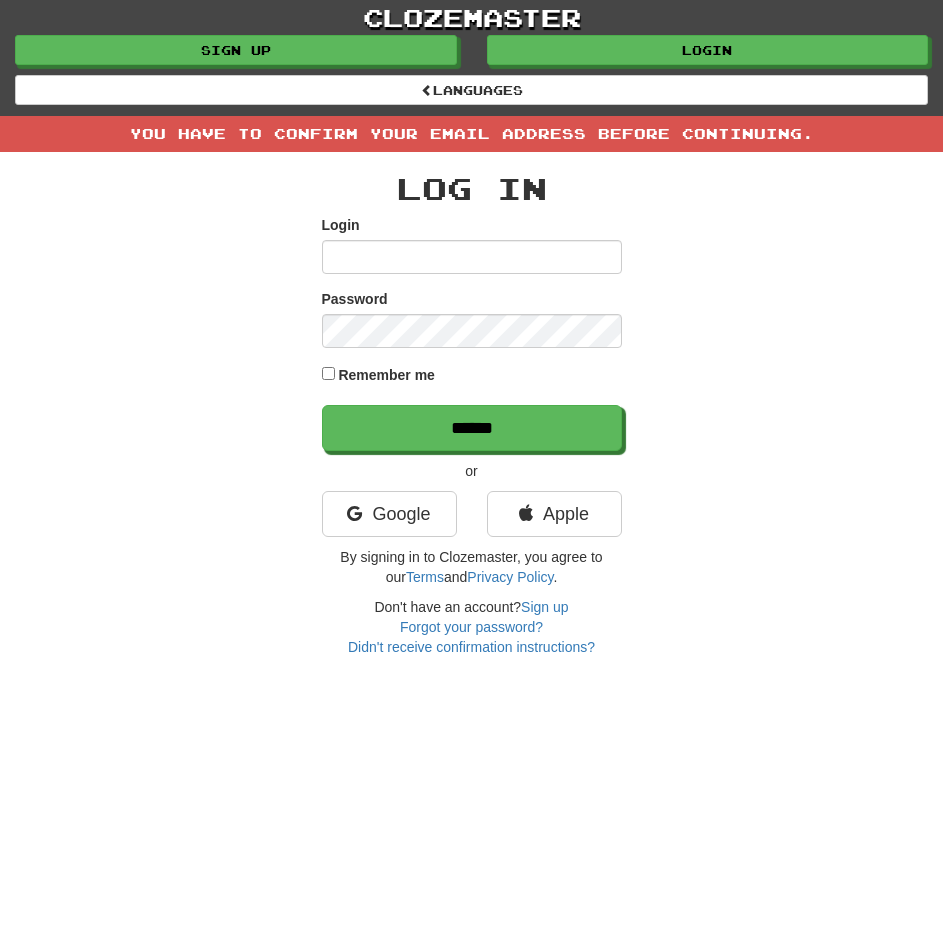 scroll, scrollTop: 0, scrollLeft: 0, axis: both 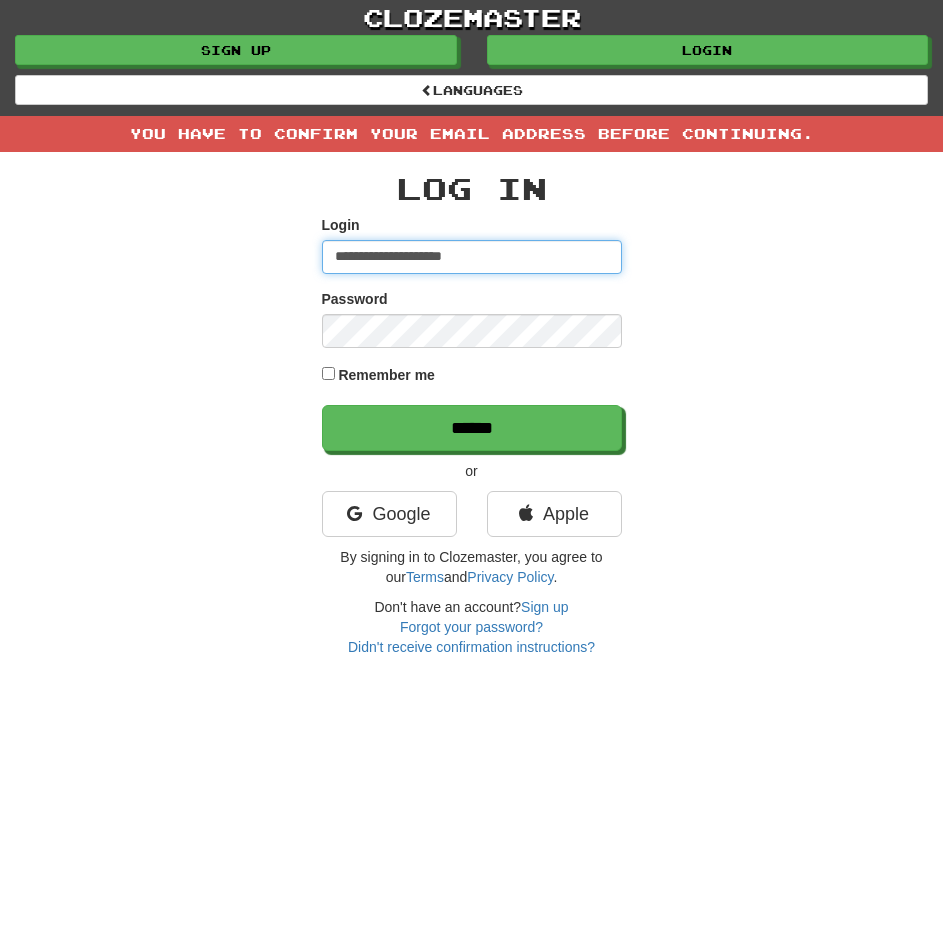 type on "**********" 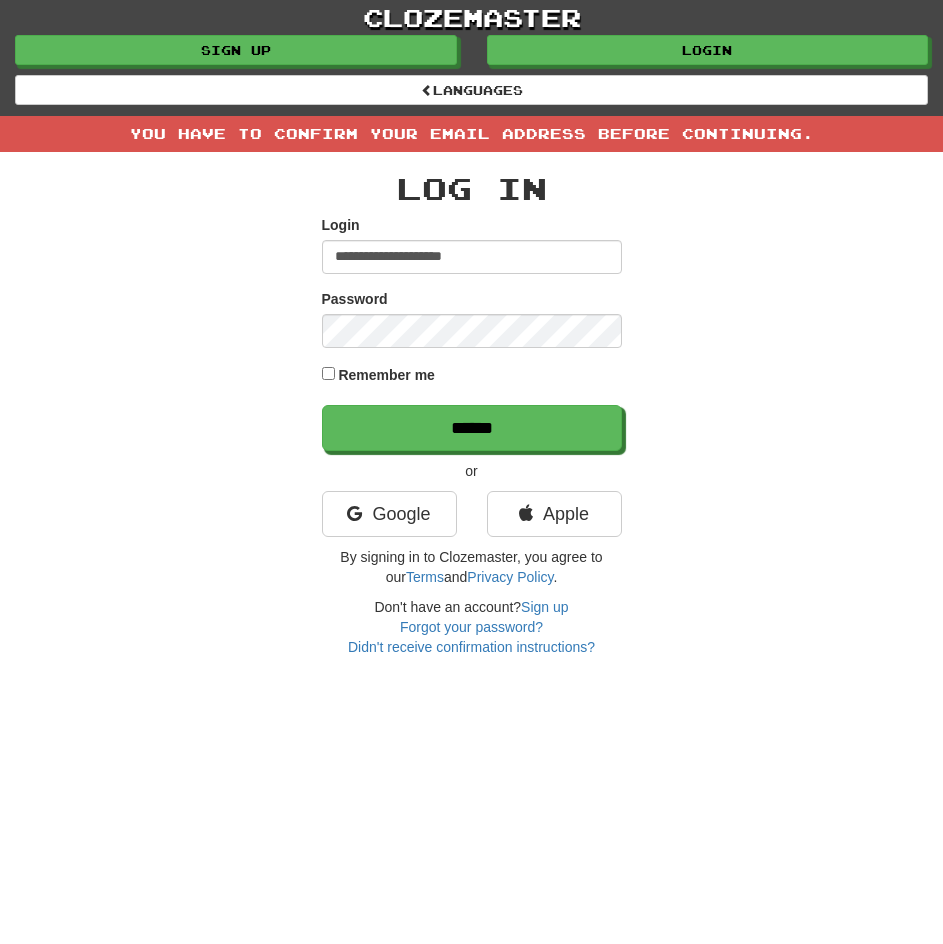 click on "Remember me" at bounding box center [386, 375] 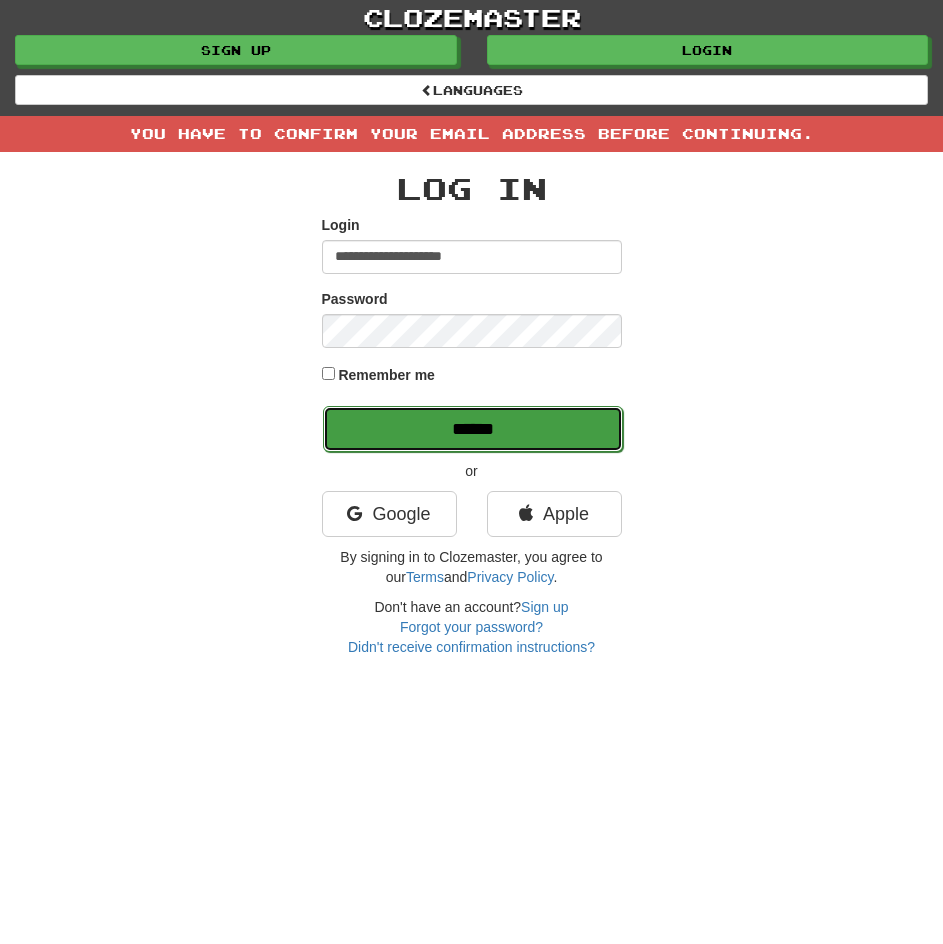 click on "******" at bounding box center (473, 429) 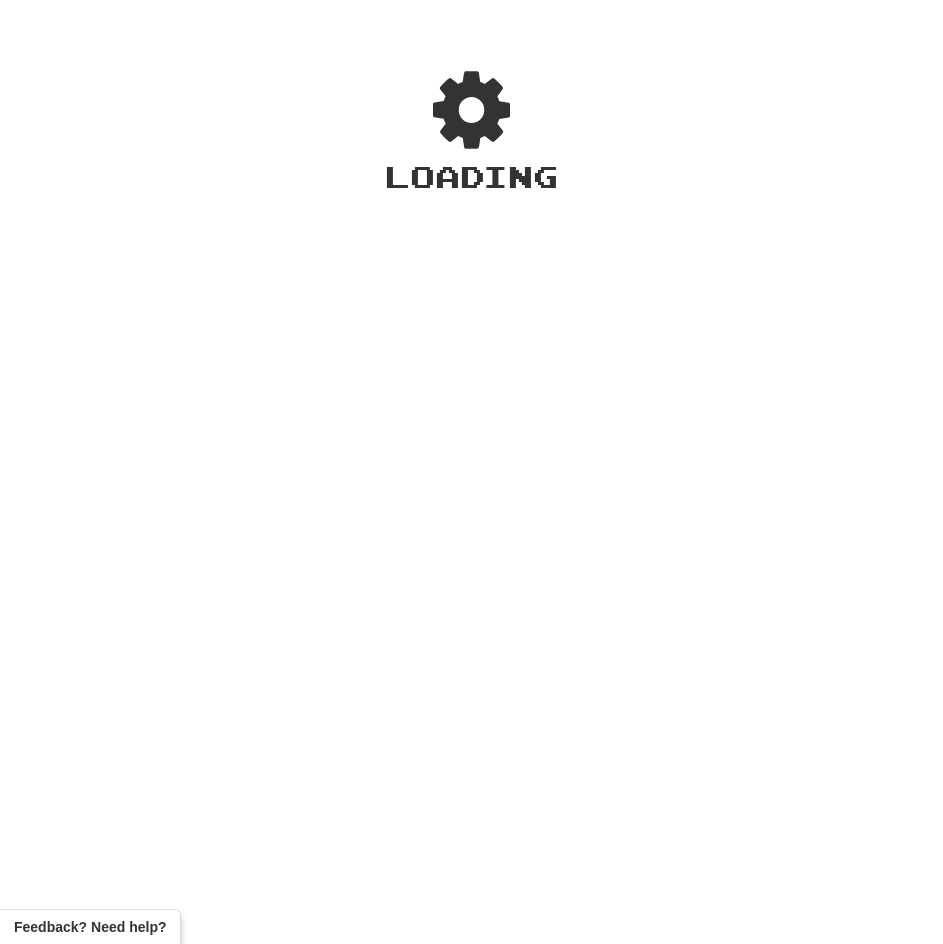 scroll, scrollTop: 0, scrollLeft: 0, axis: both 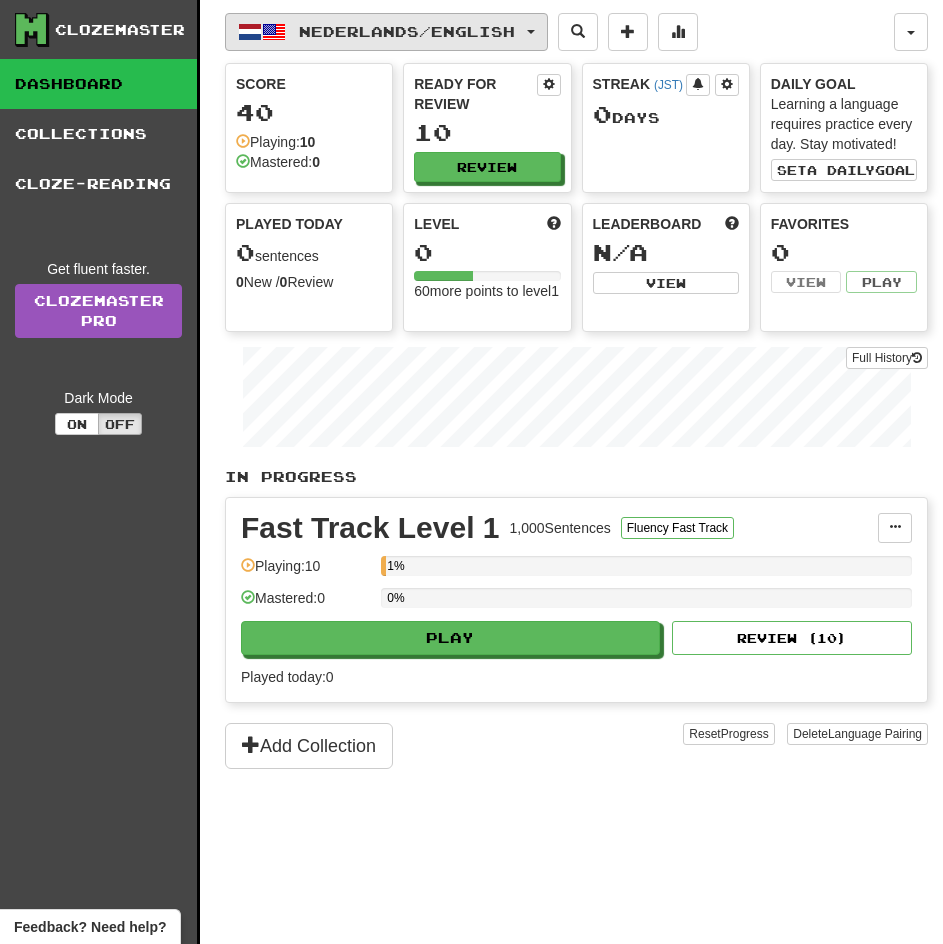 click on "Nederlands  /  English" at bounding box center (407, 31) 